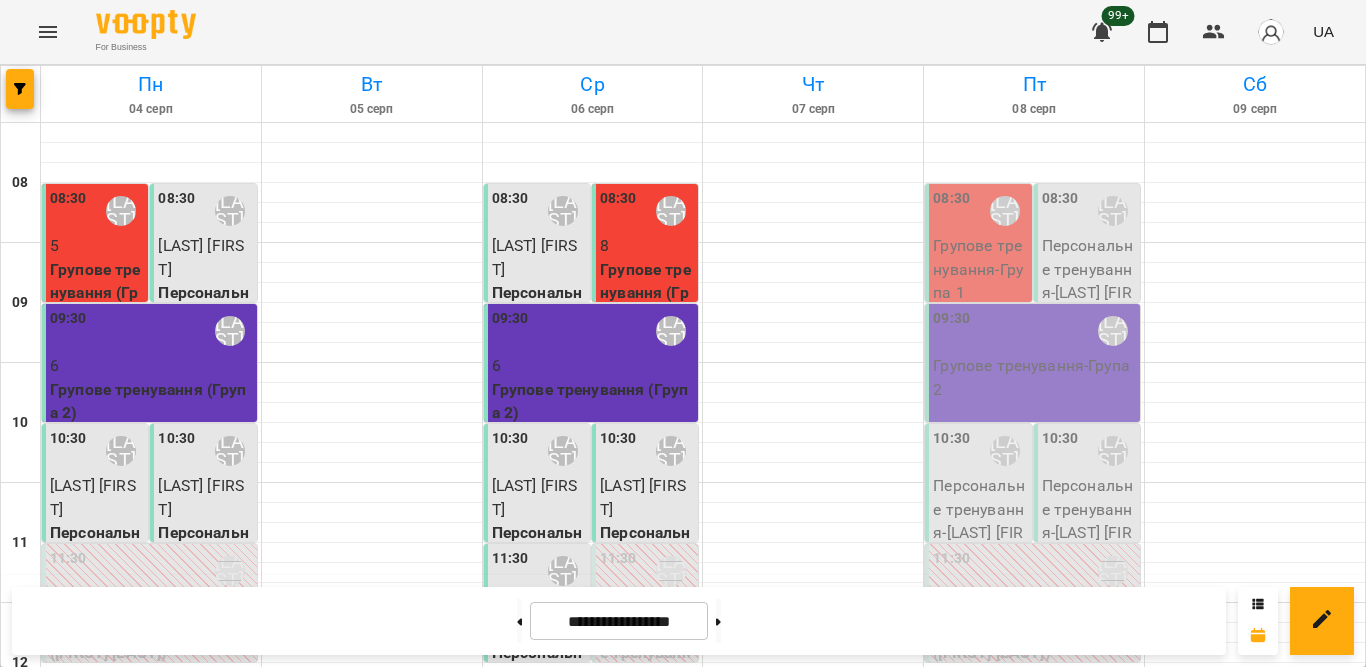 scroll, scrollTop: 0, scrollLeft: 0, axis: both 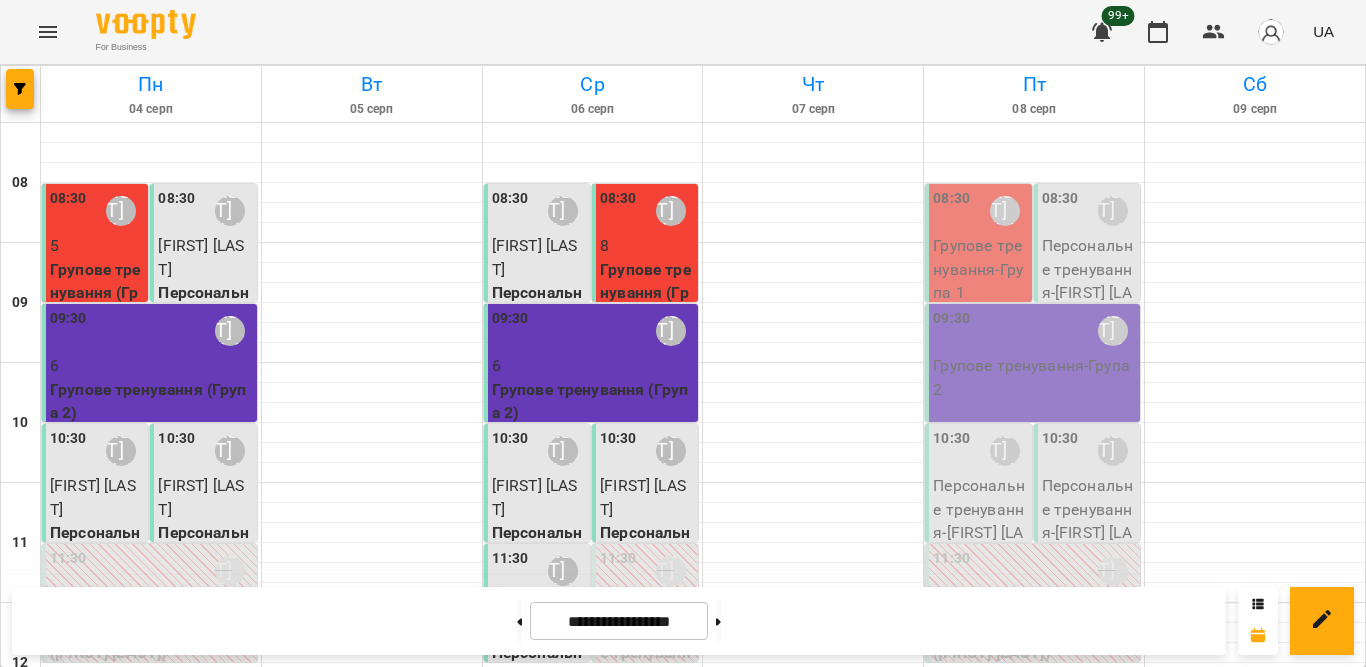 click on "[TIME] [FIRST] [LAST]" at bounding box center (593, 991) 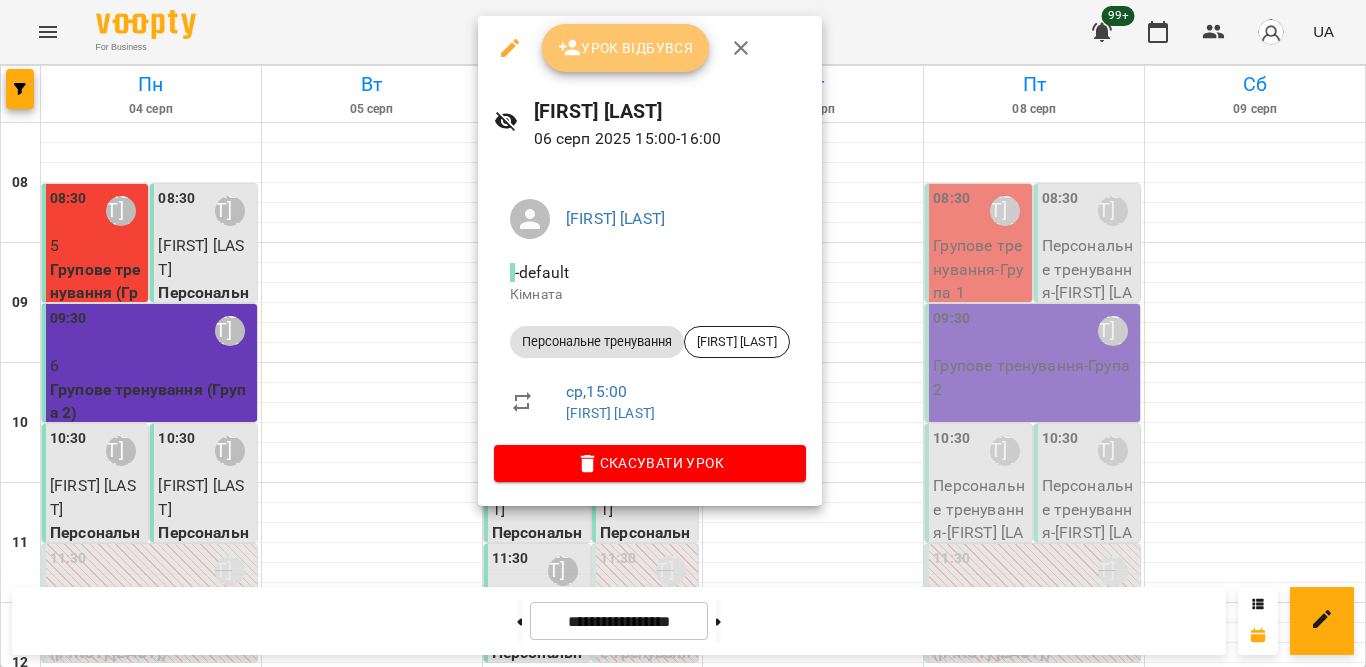 click on "Урок відбувся" at bounding box center (626, 48) 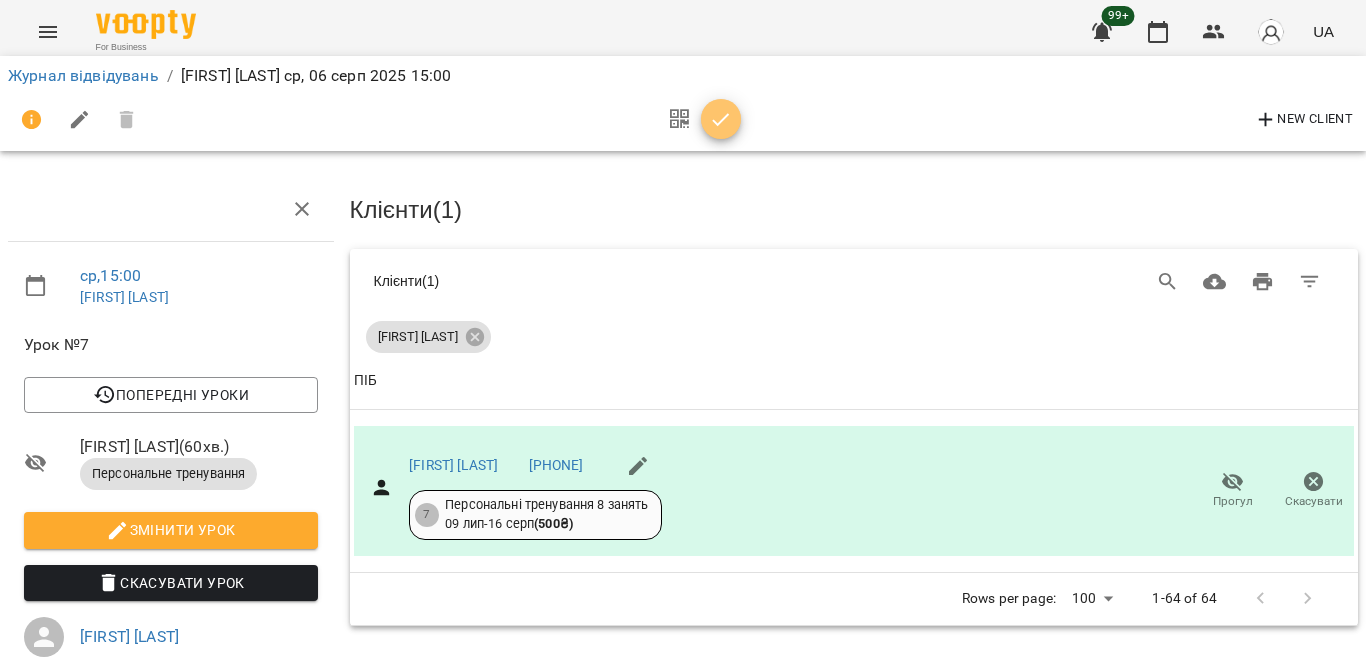 click at bounding box center [721, 120] 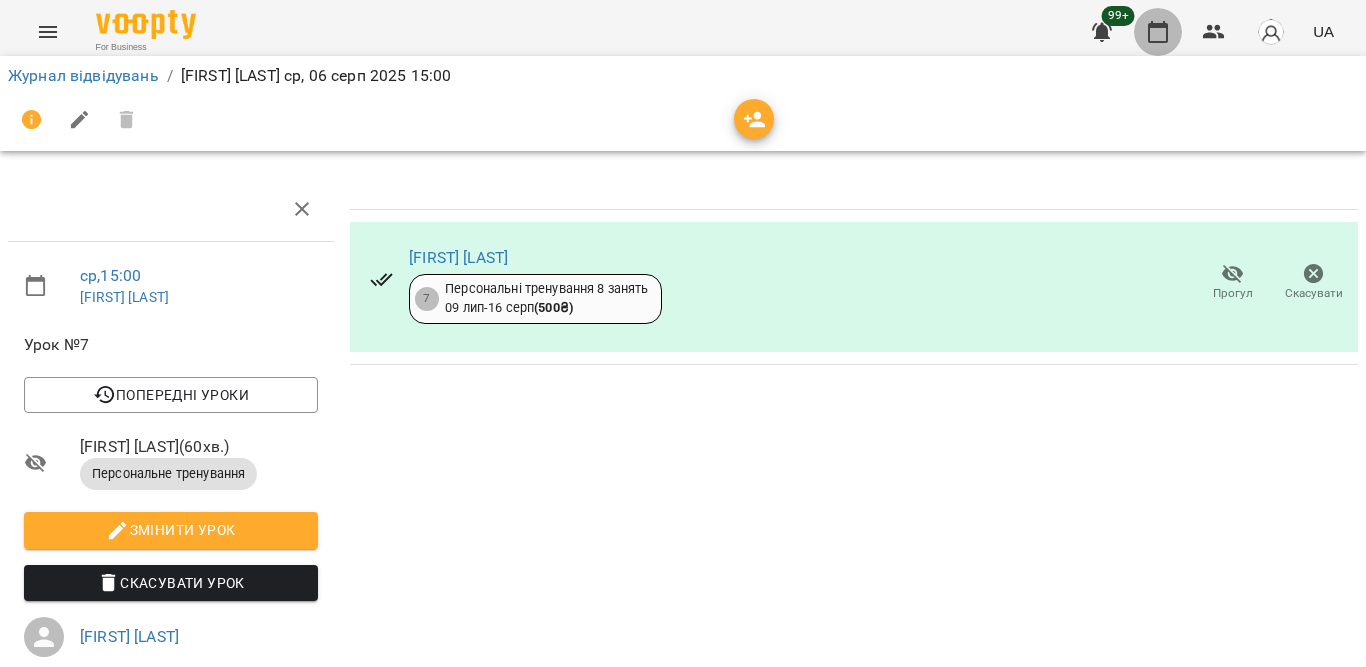 click at bounding box center (1158, 32) 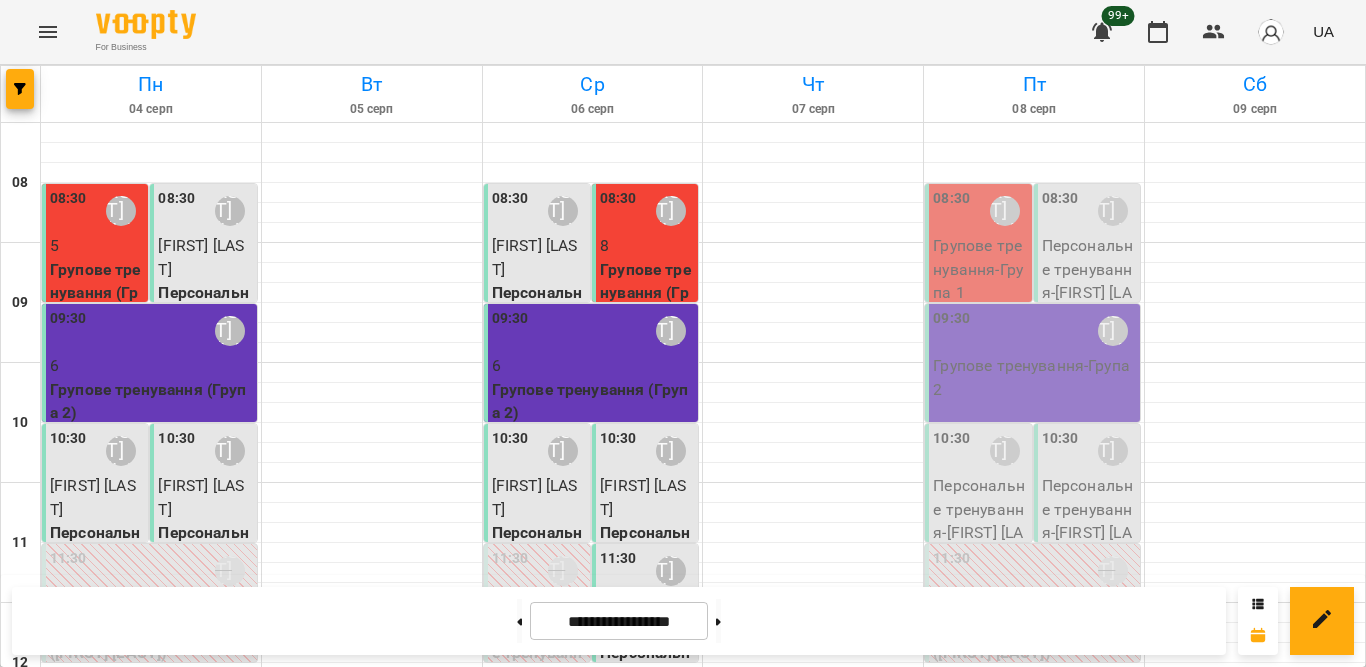 scroll, scrollTop: 886, scrollLeft: 0, axis: vertical 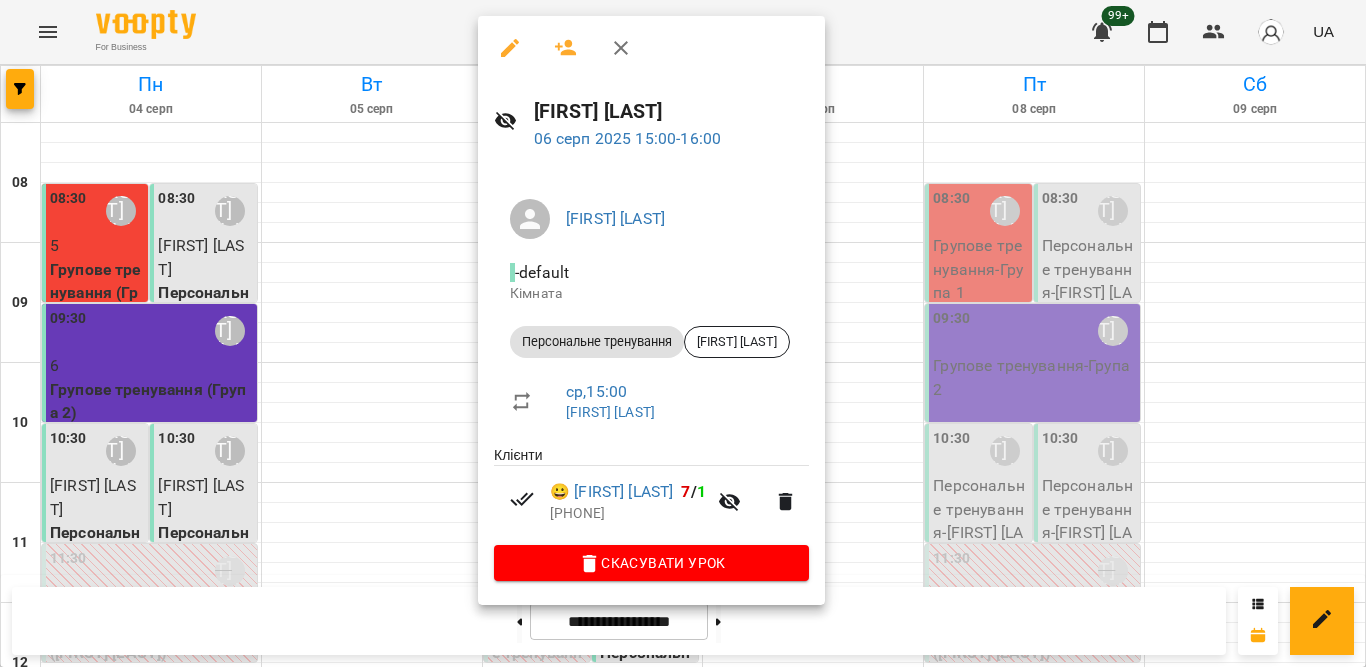 click 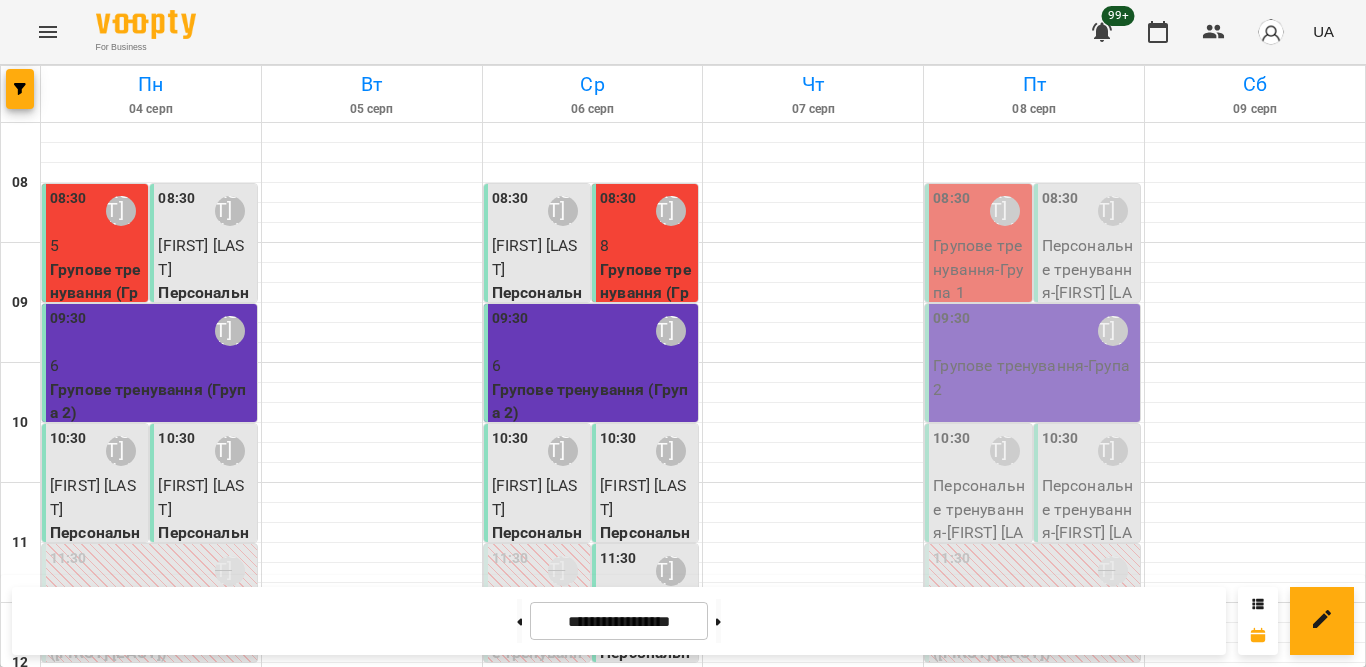 scroll, scrollTop: 586, scrollLeft: 0, axis: vertical 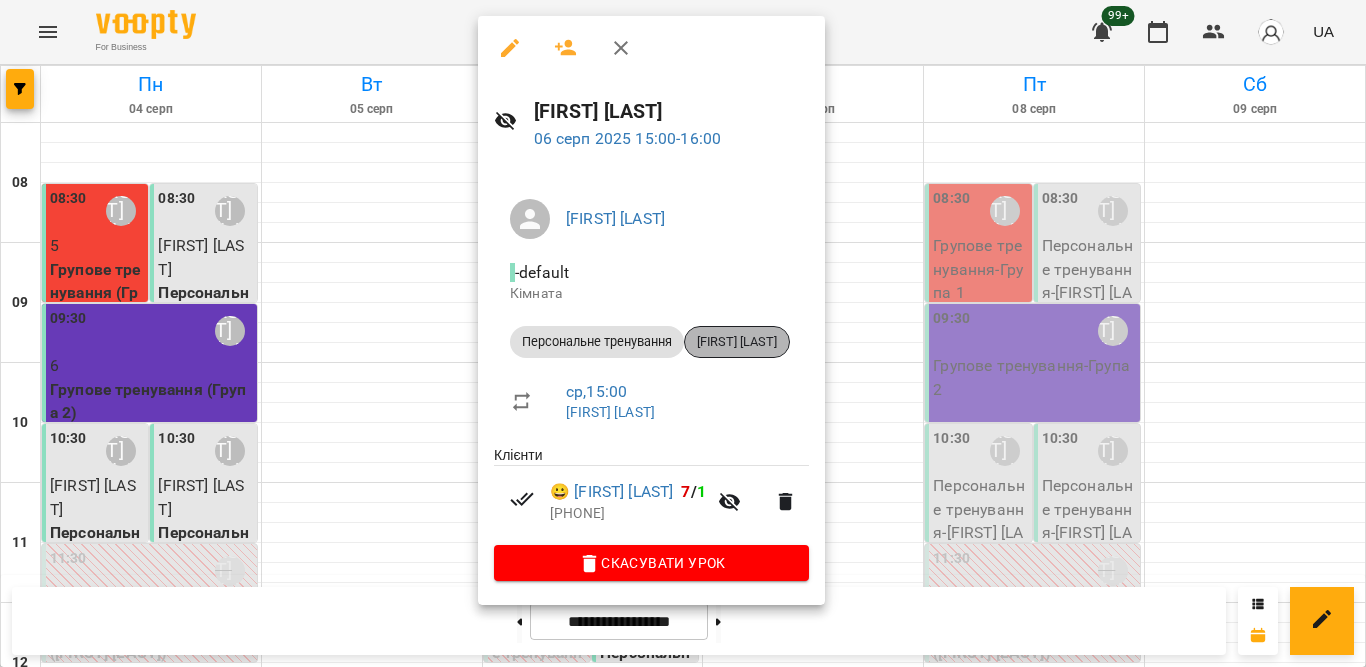 click on "[FIRST] [LAST]" at bounding box center [737, 342] 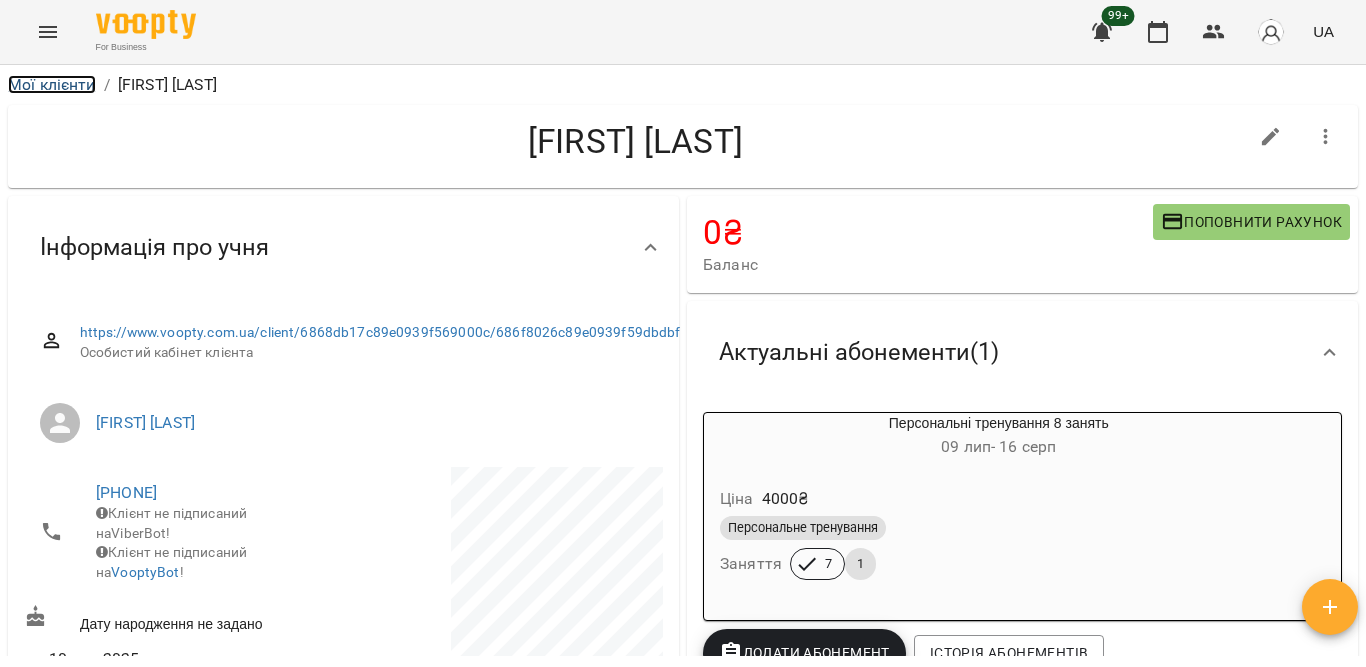 click on "Мої клієнти" at bounding box center [52, 84] 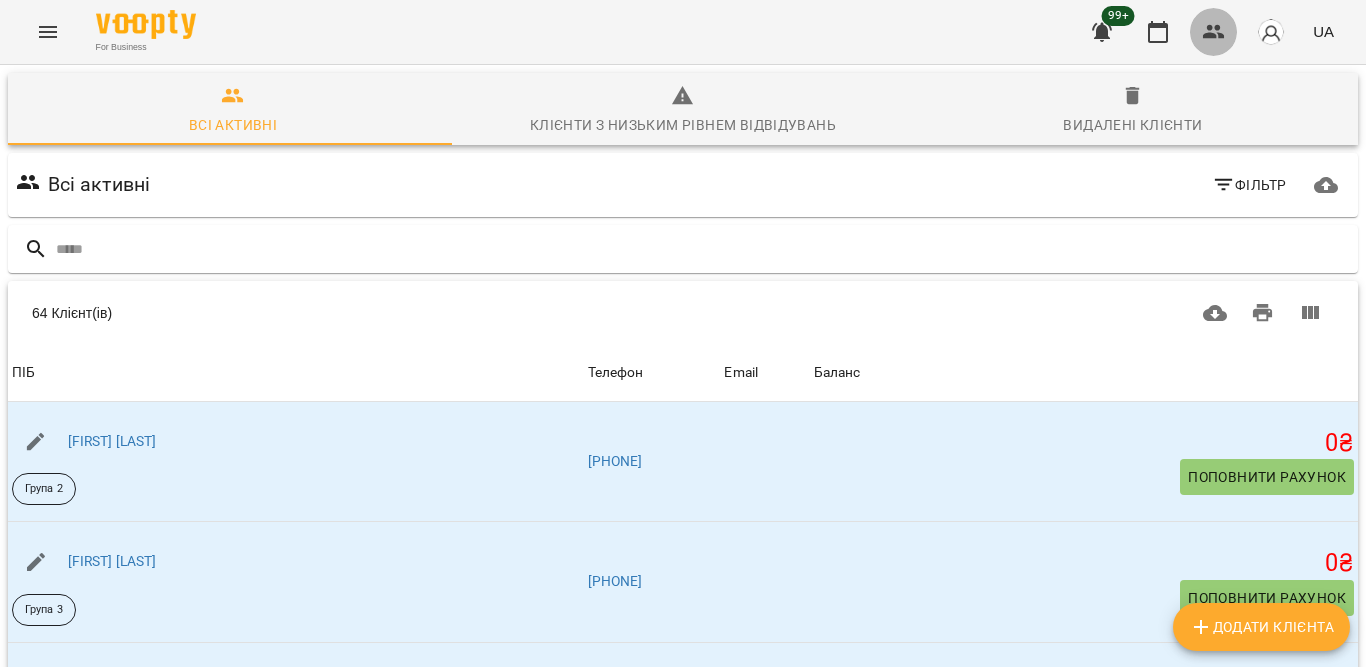 click 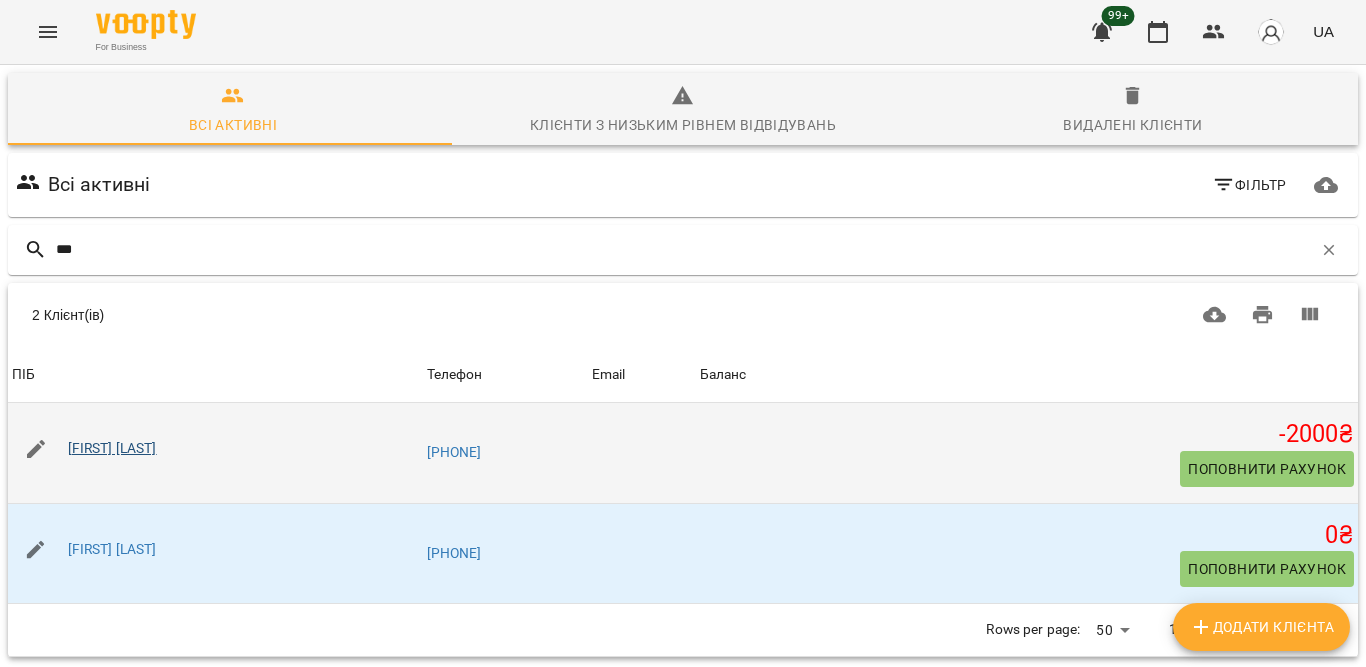 type on "***" 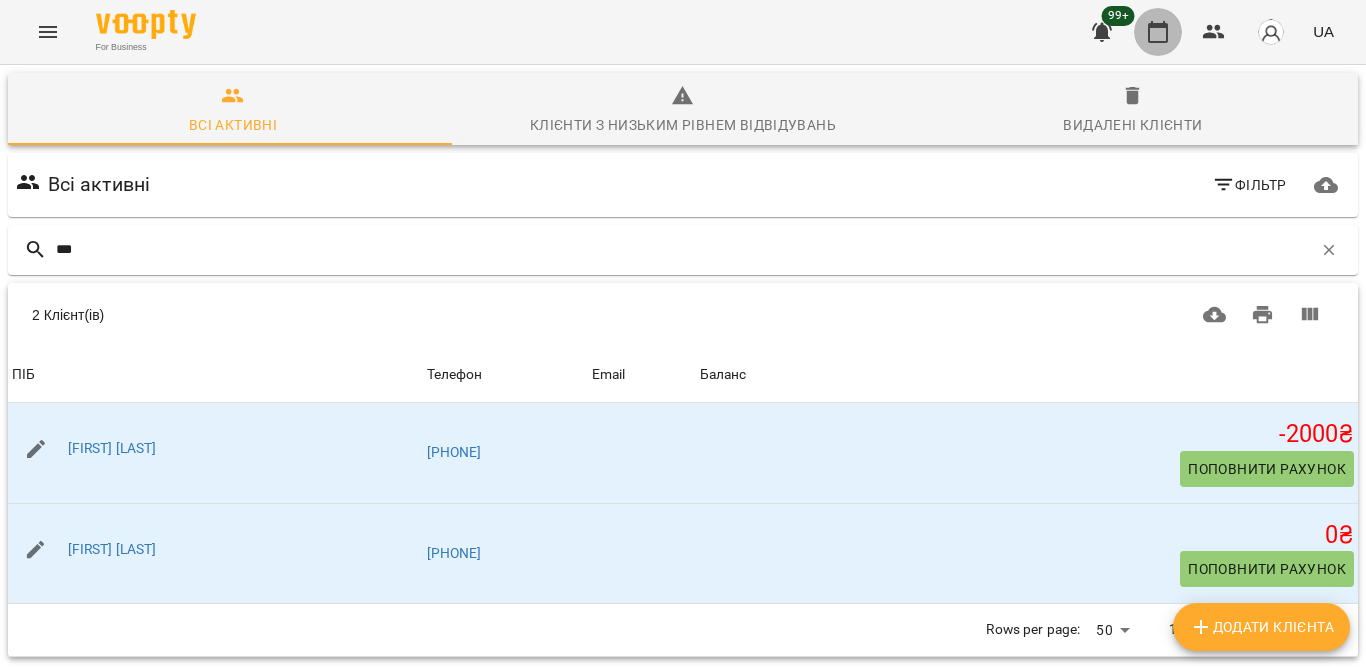click 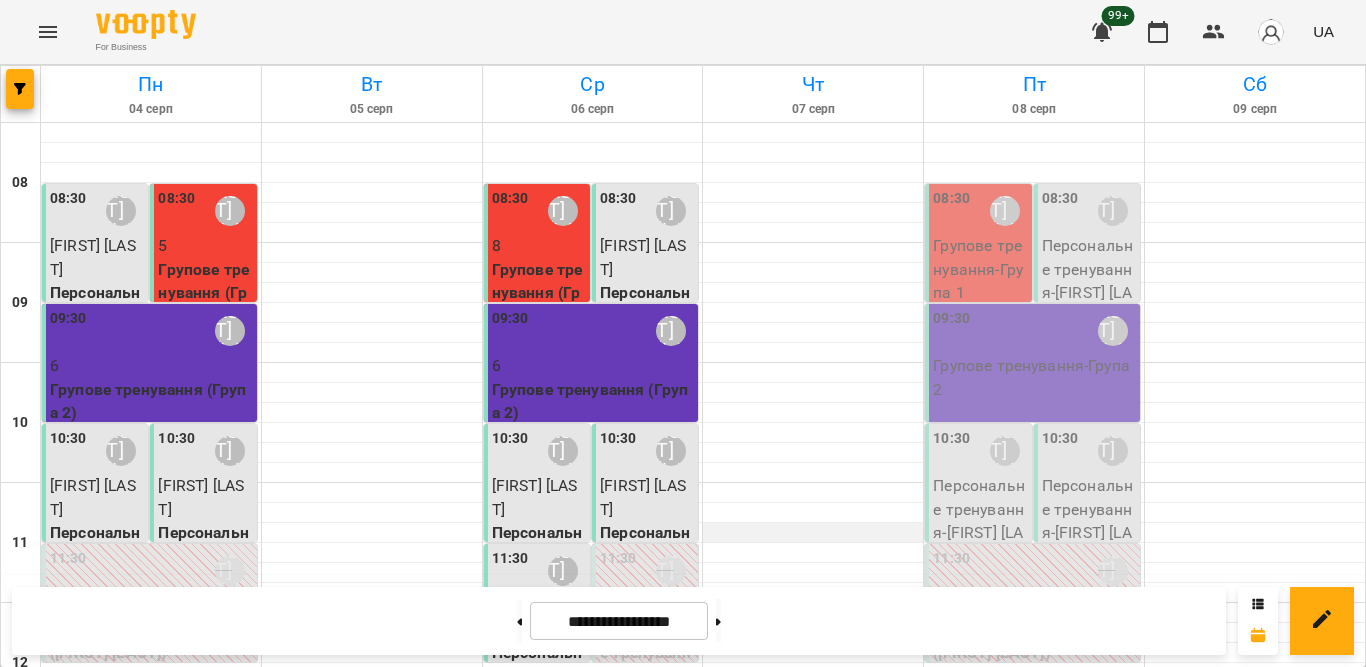 scroll, scrollTop: 700, scrollLeft: 0, axis: vertical 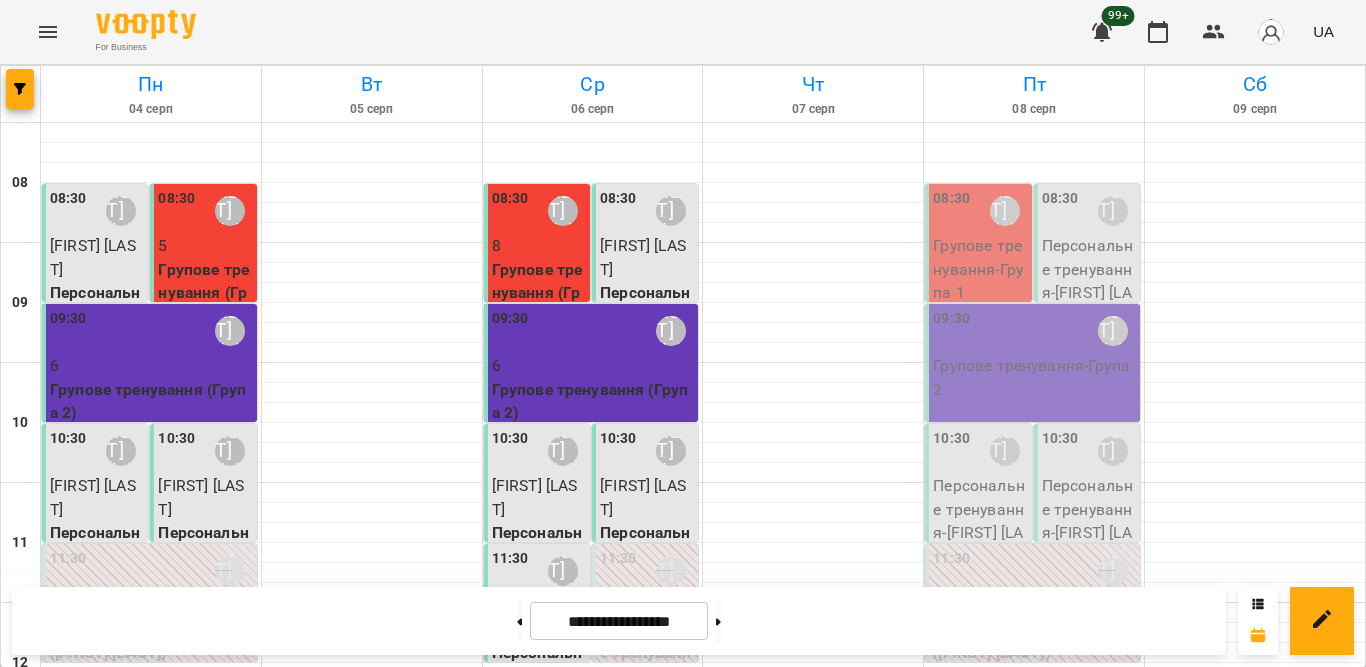 click on "Персональне тренування - [FIRST] [LAST]" at bounding box center (539, 1181) 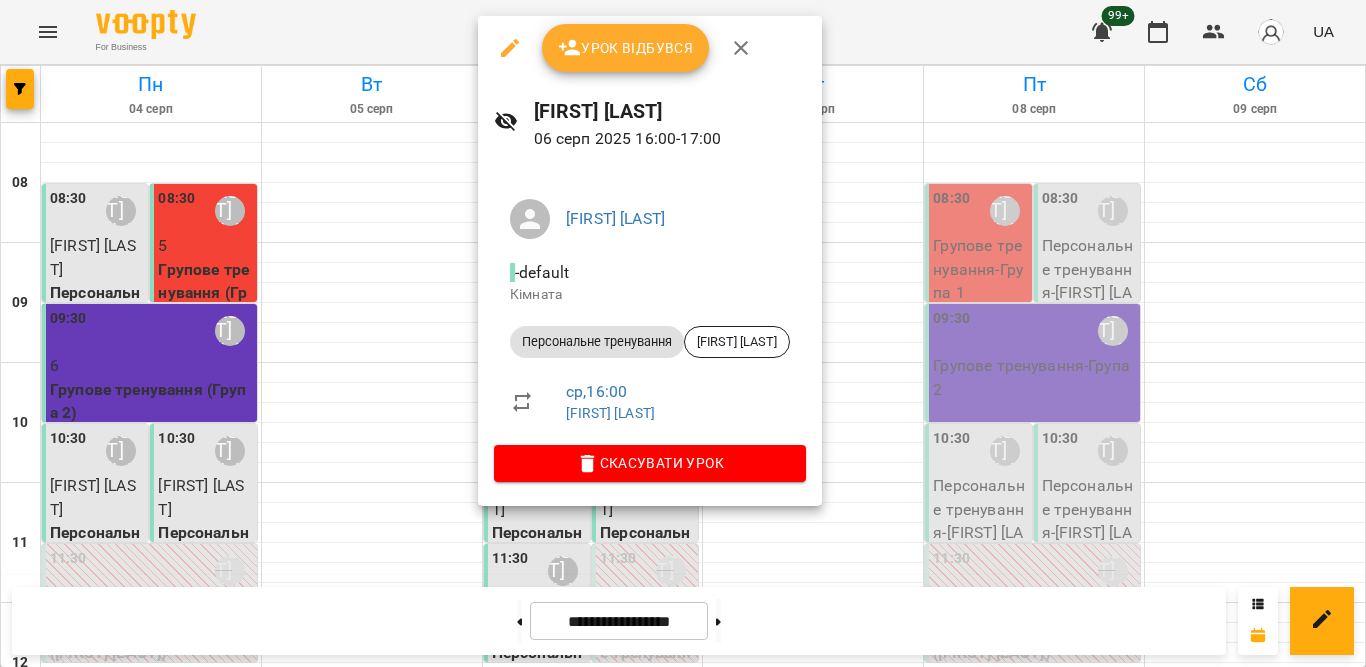 click 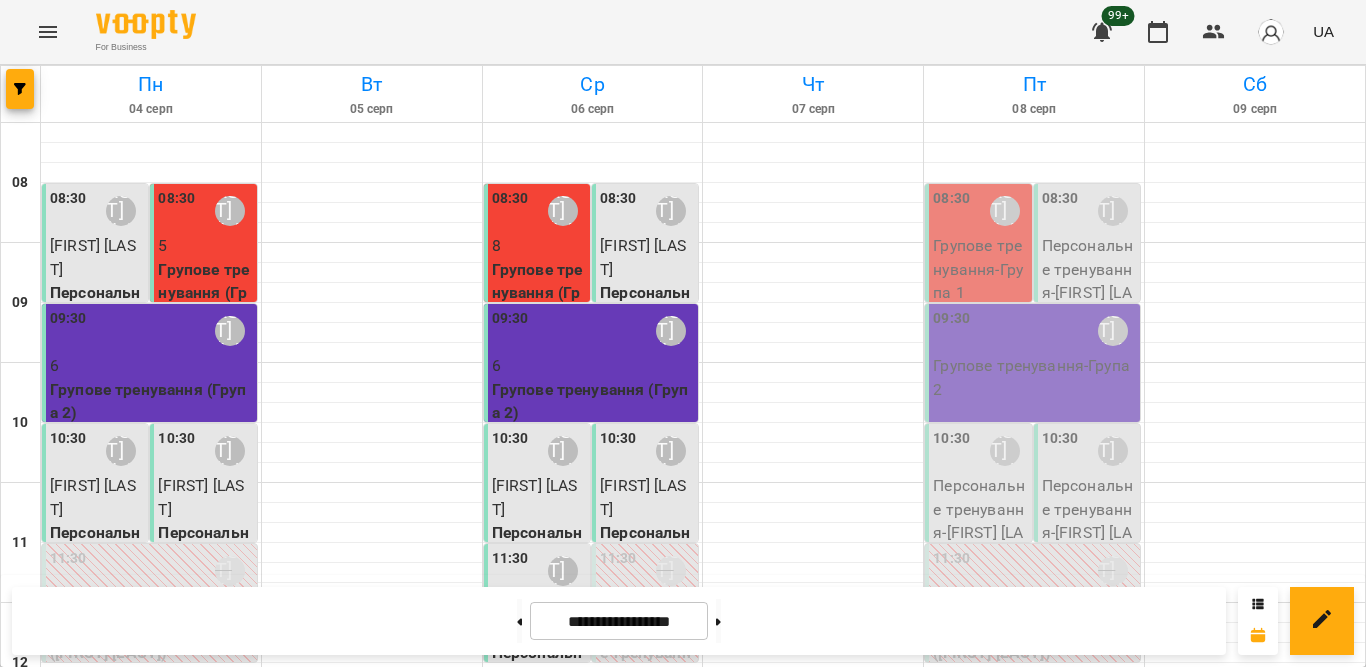 click on "Персональне тренування - [FIRST] [LAST]" at bounding box center [647, 1181] 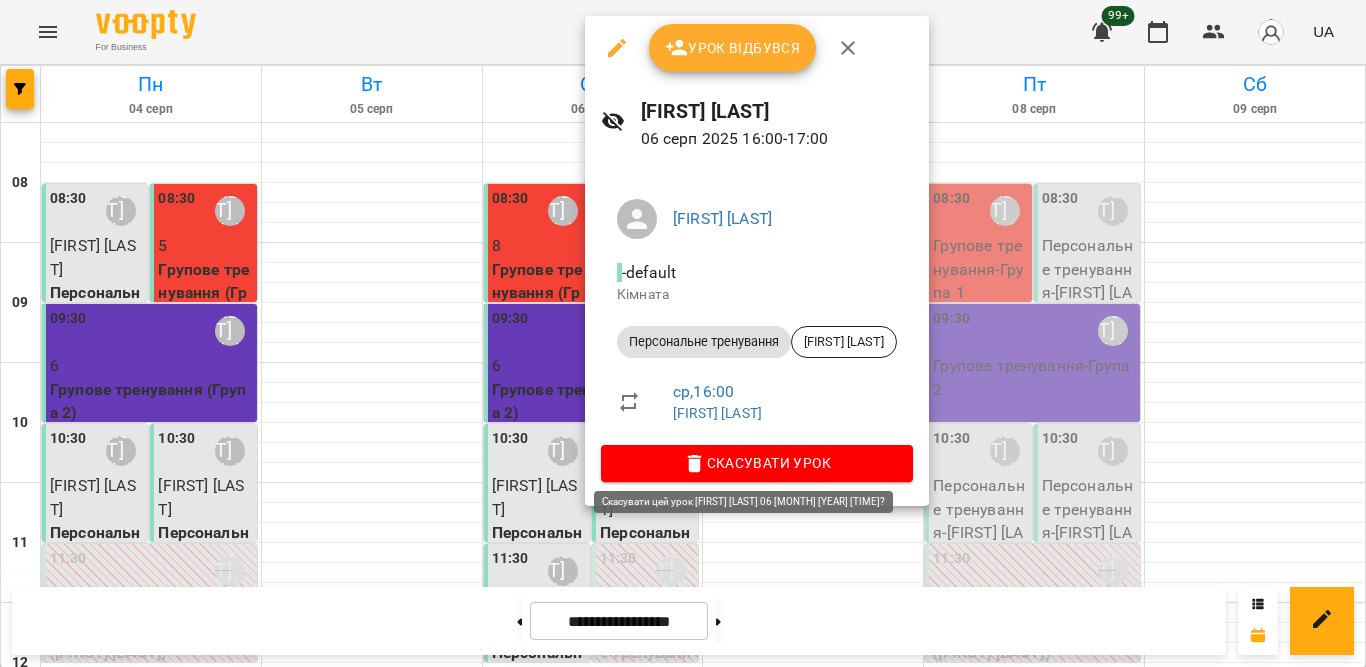 click on "Скасувати Урок" at bounding box center (757, 463) 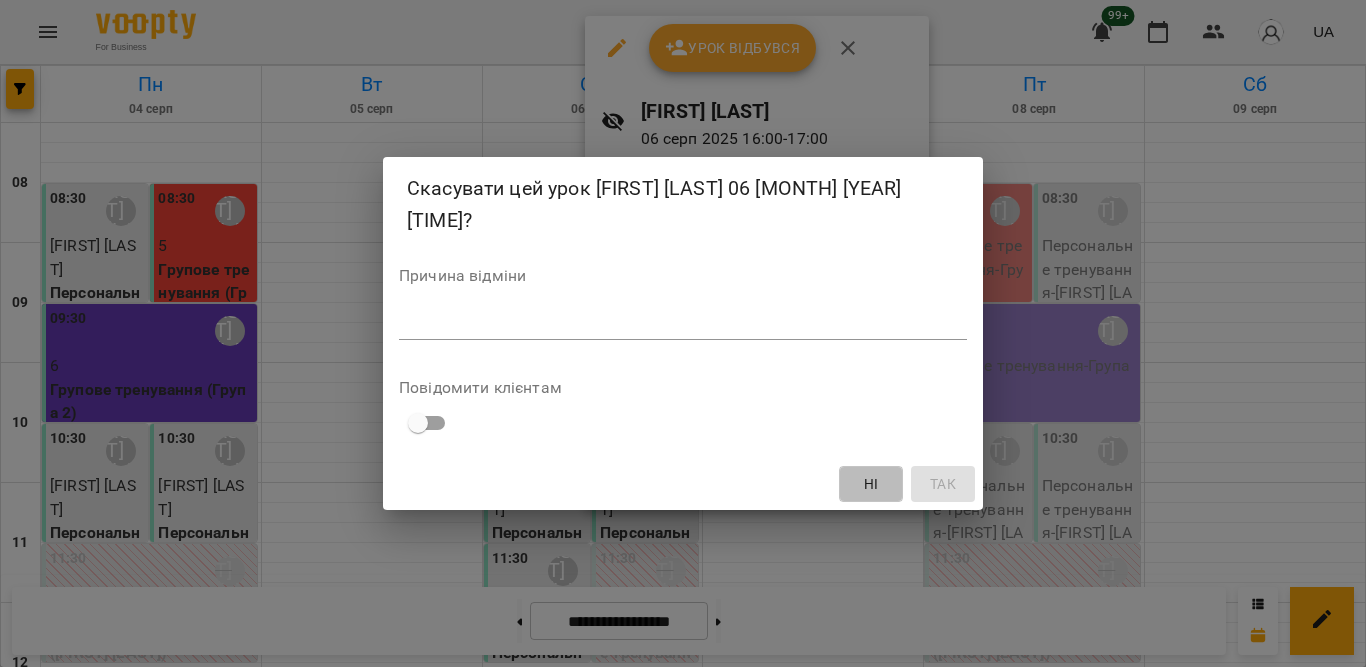 click on "Ні" at bounding box center [871, 484] 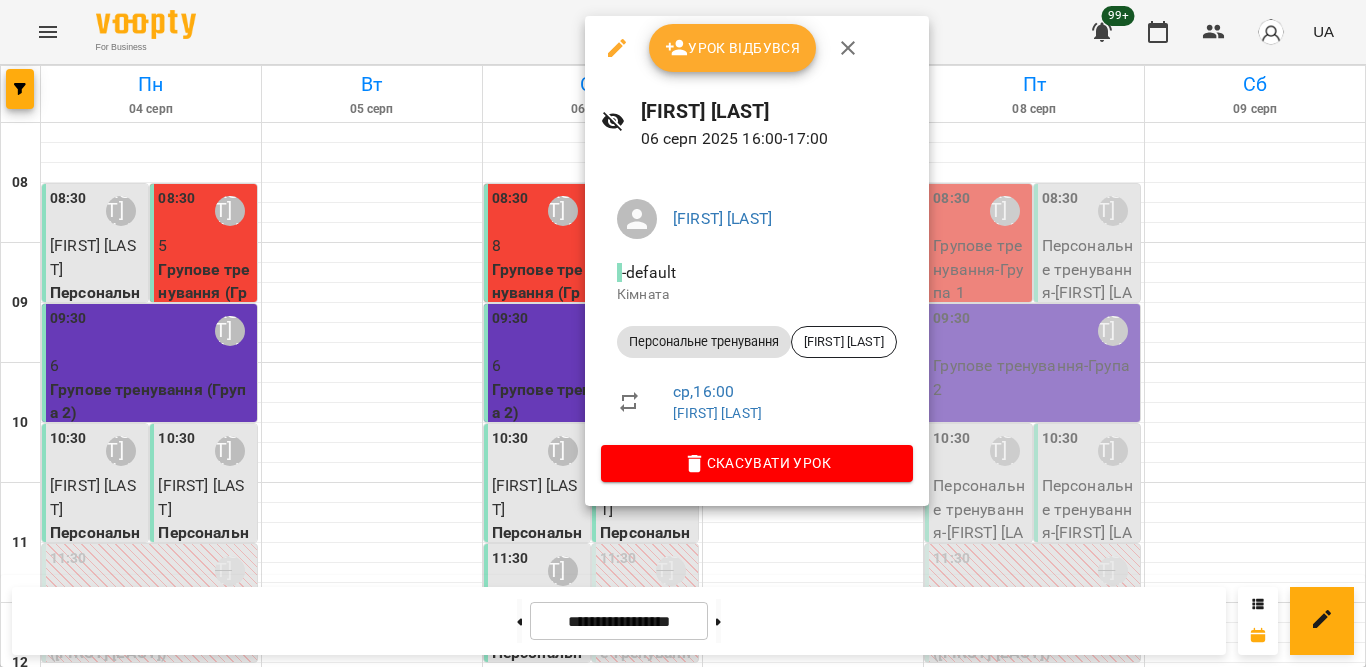 click 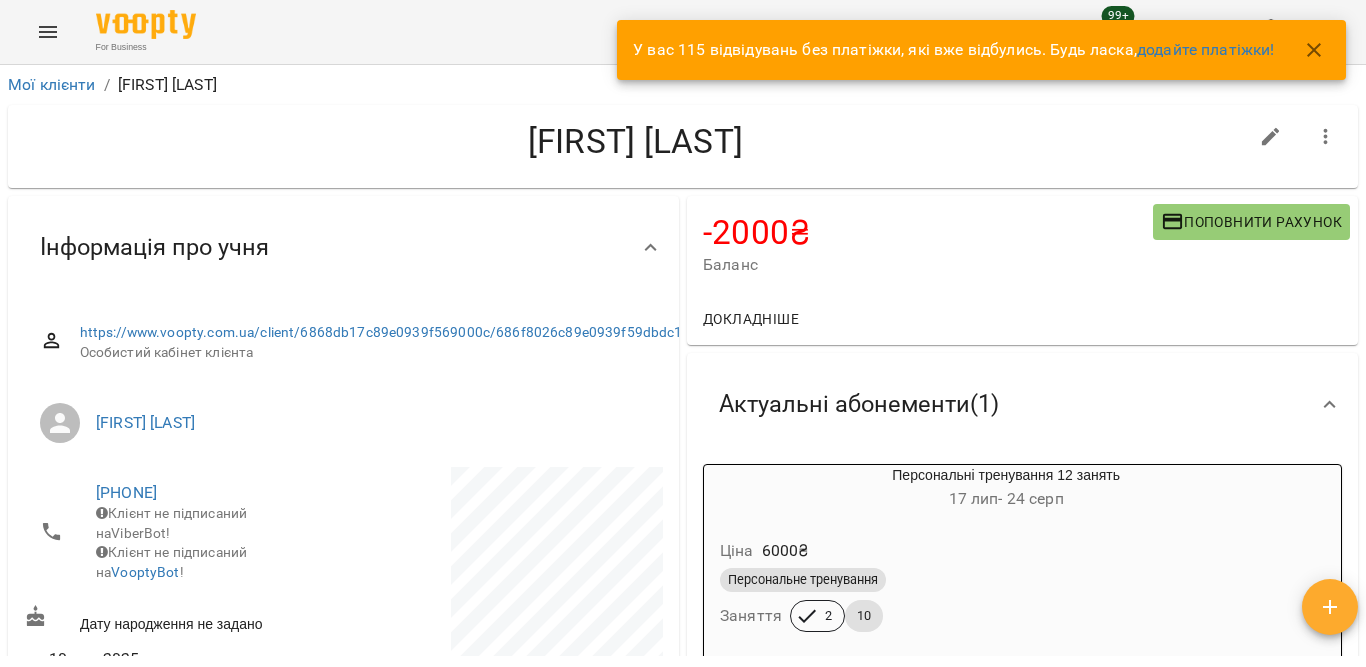 scroll, scrollTop: 0, scrollLeft: 0, axis: both 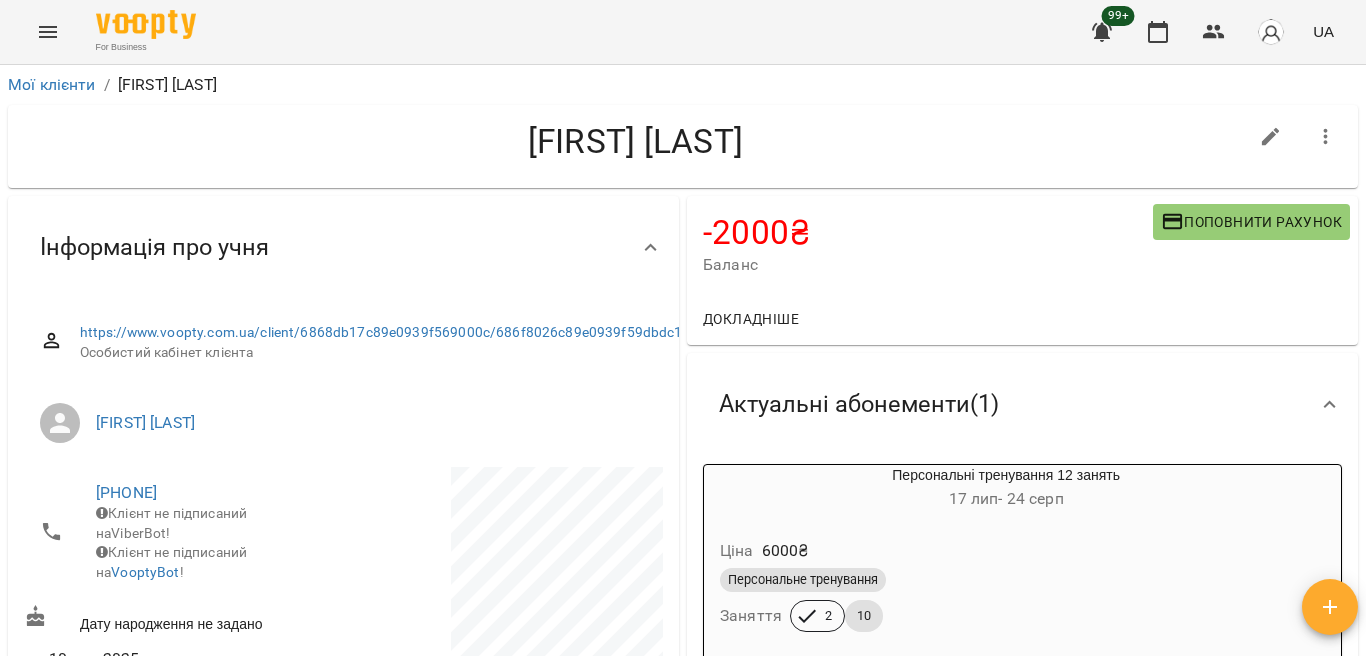 click on "Персональне тренування" at bounding box center (1006, 580) 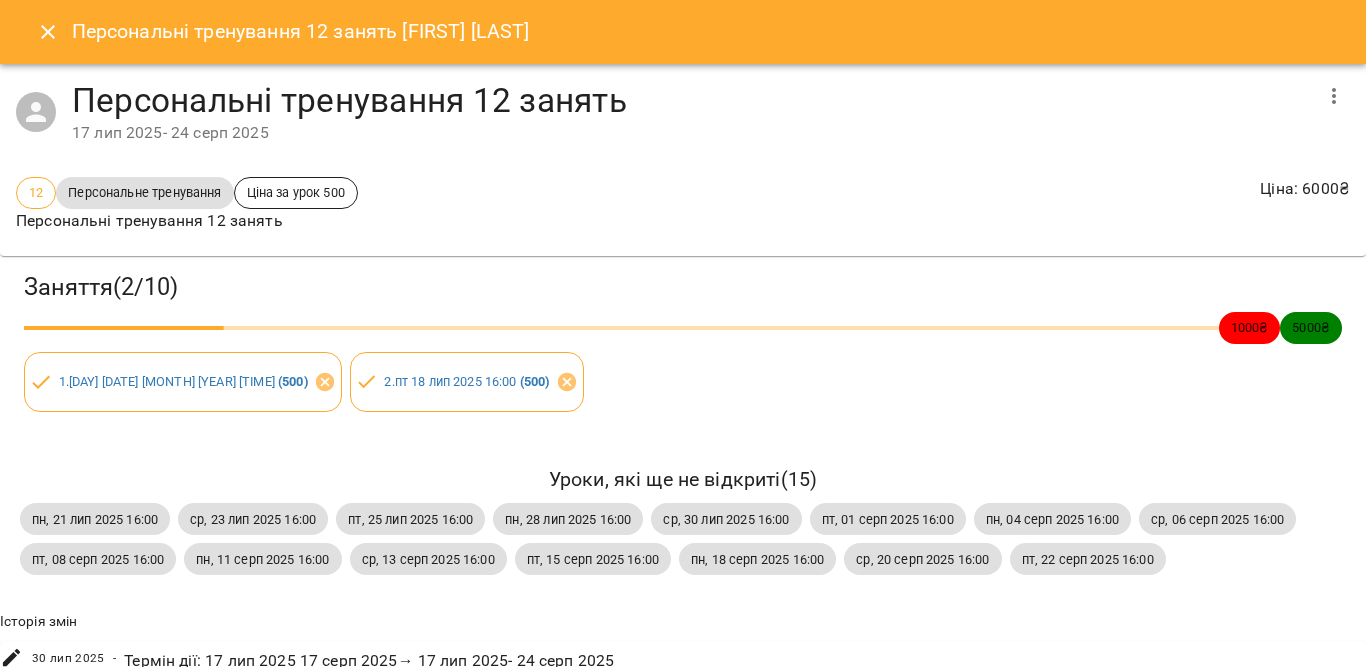 click 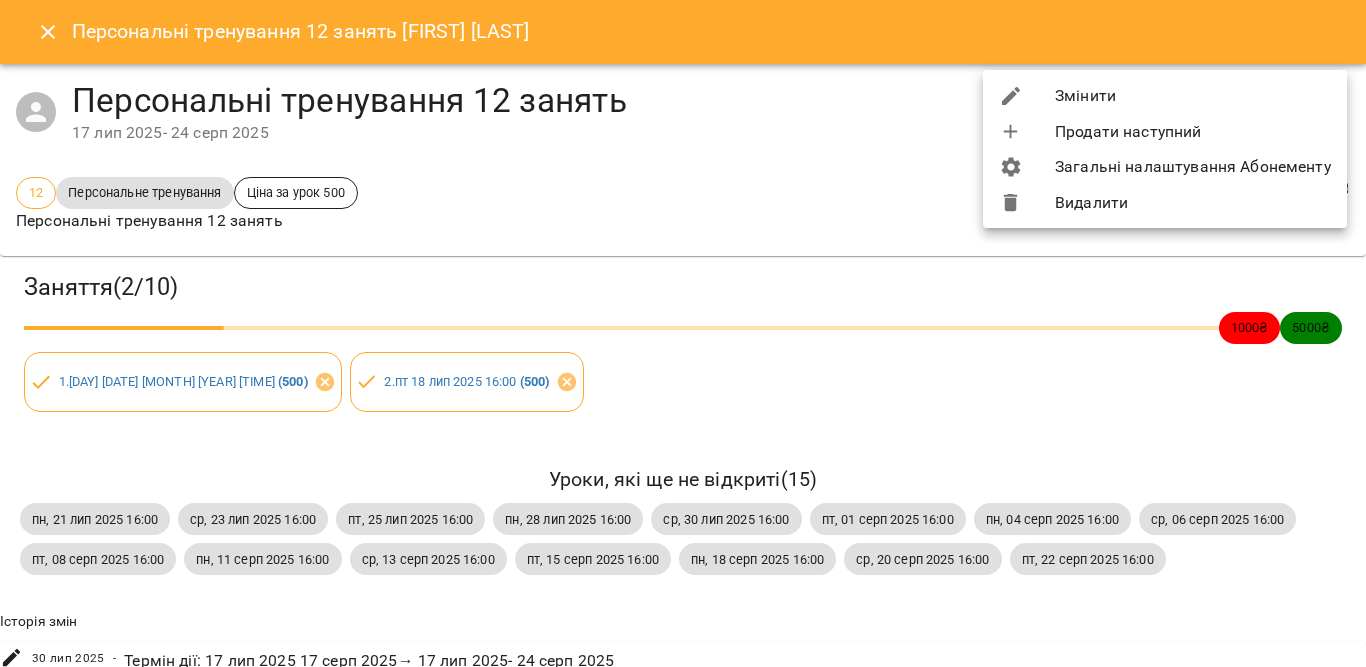 click on "Змінити" at bounding box center (1165, 96) 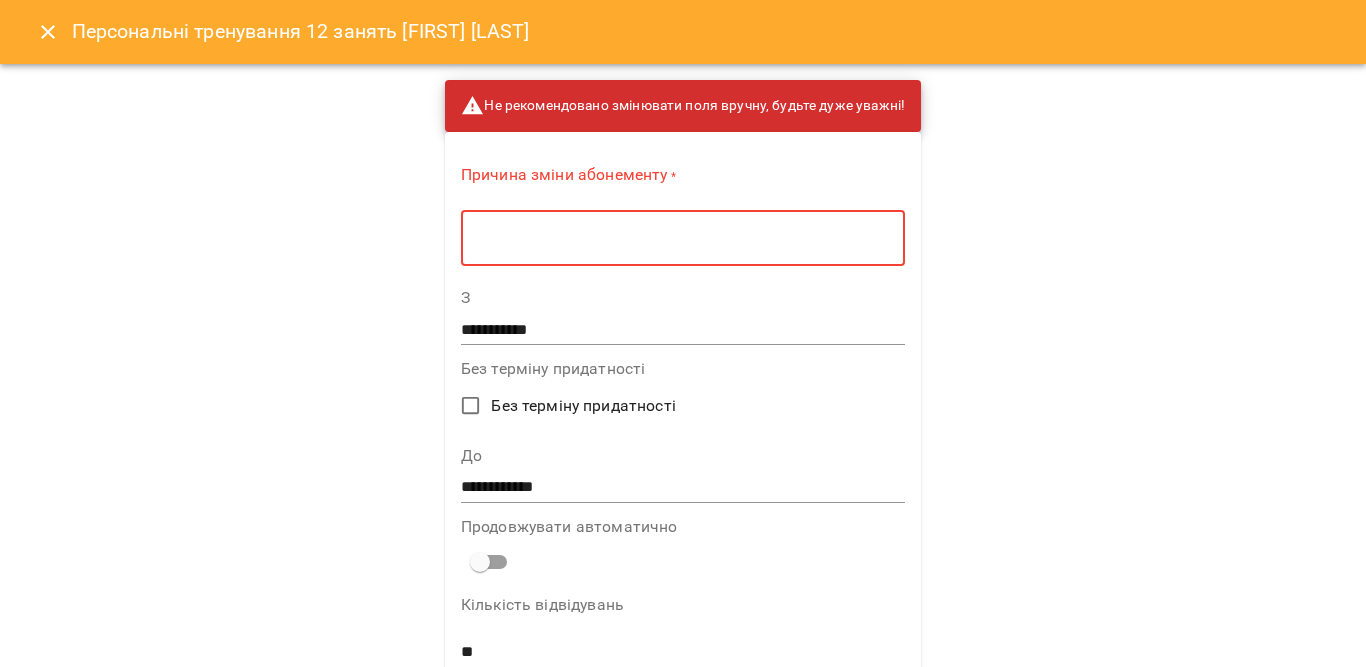 click at bounding box center [683, 238] 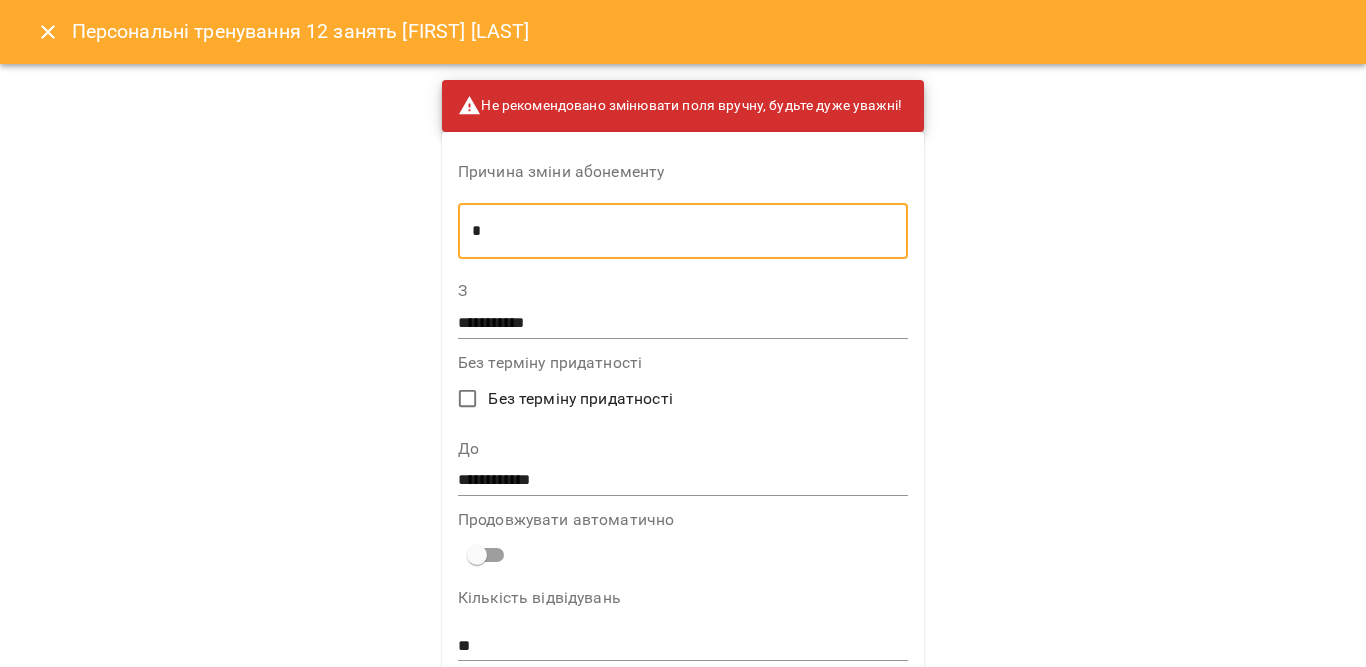 type on "*" 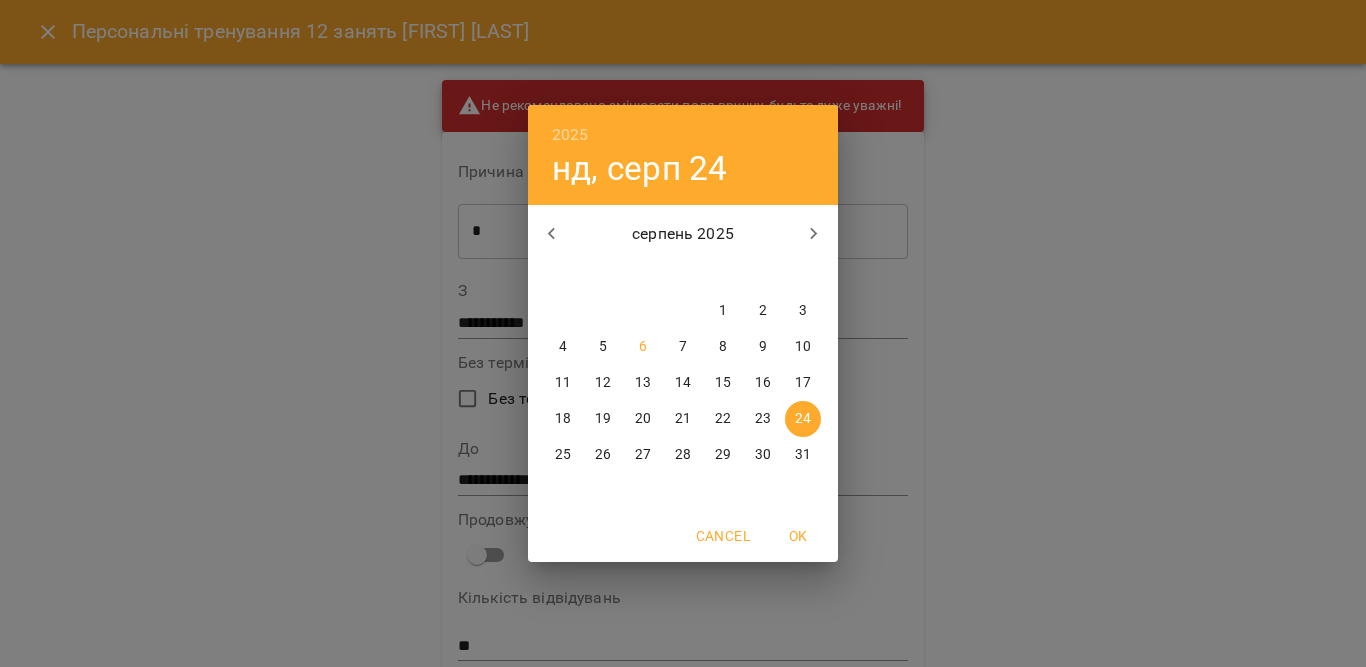 click on "OK" at bounding box center (798, 536) 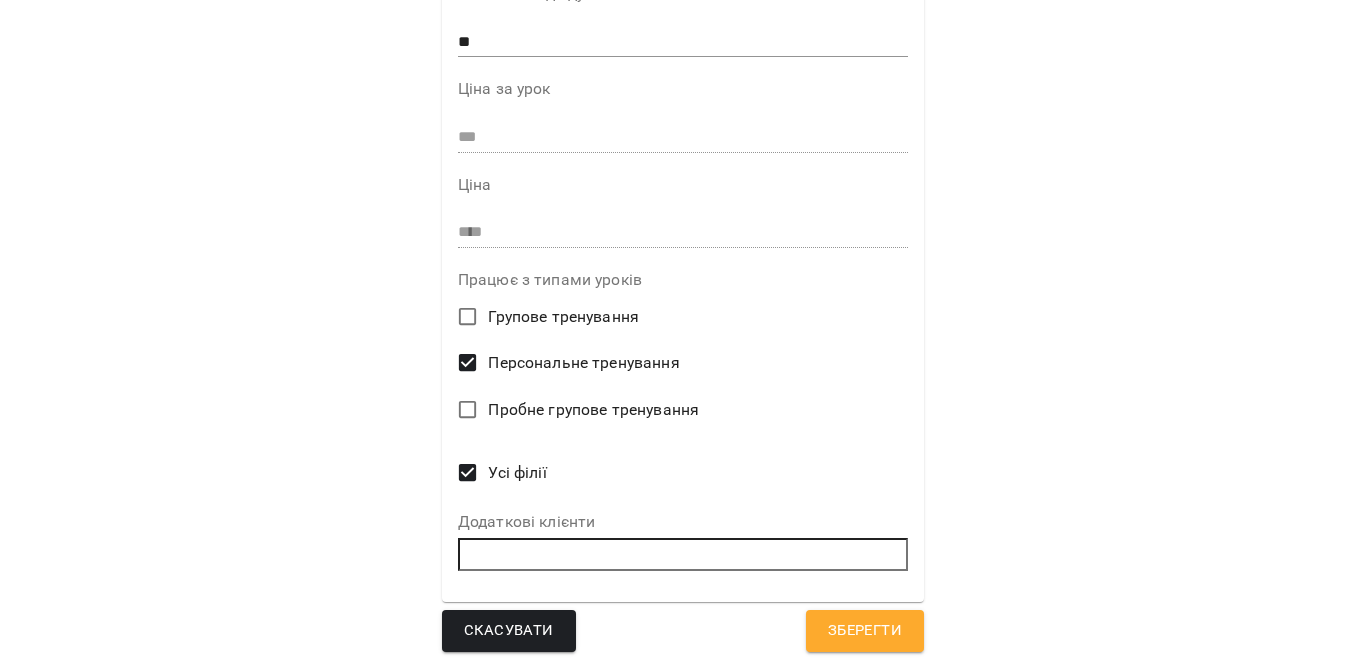 scroll, scrollTop: 605, scrollLeft: 0, axis: vertical 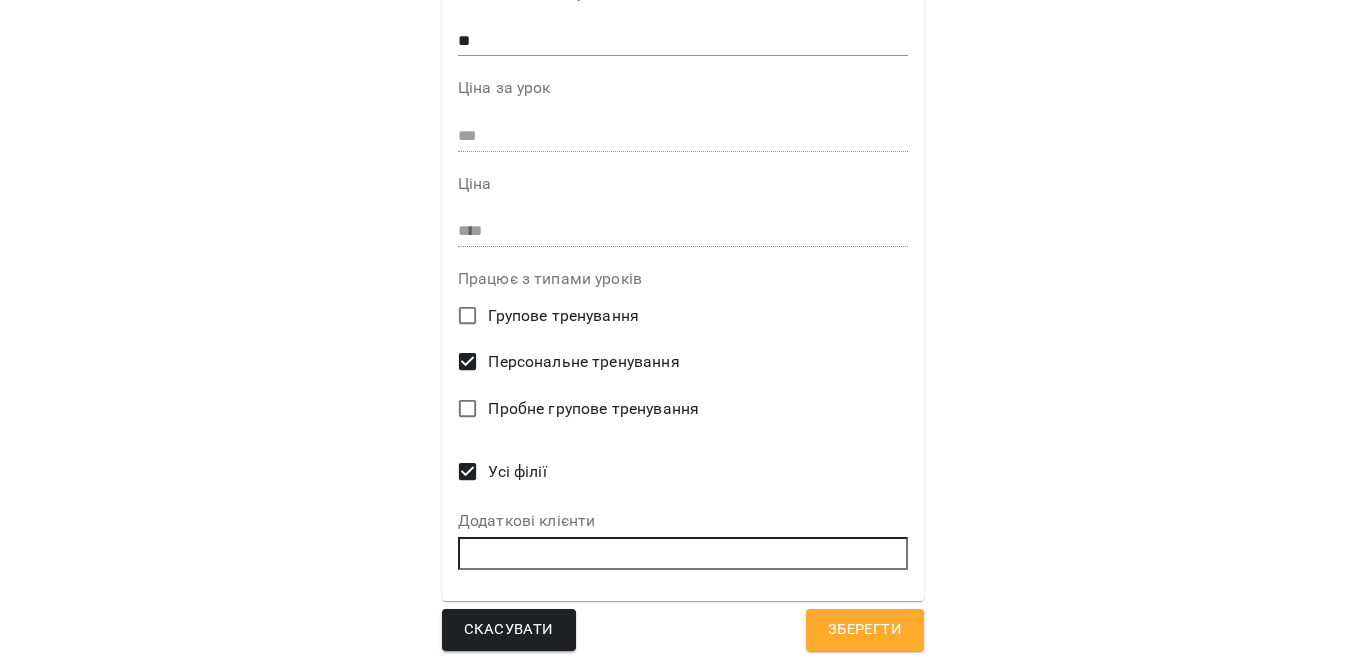 click on "Зберегти" at bounding box center (865, 630) 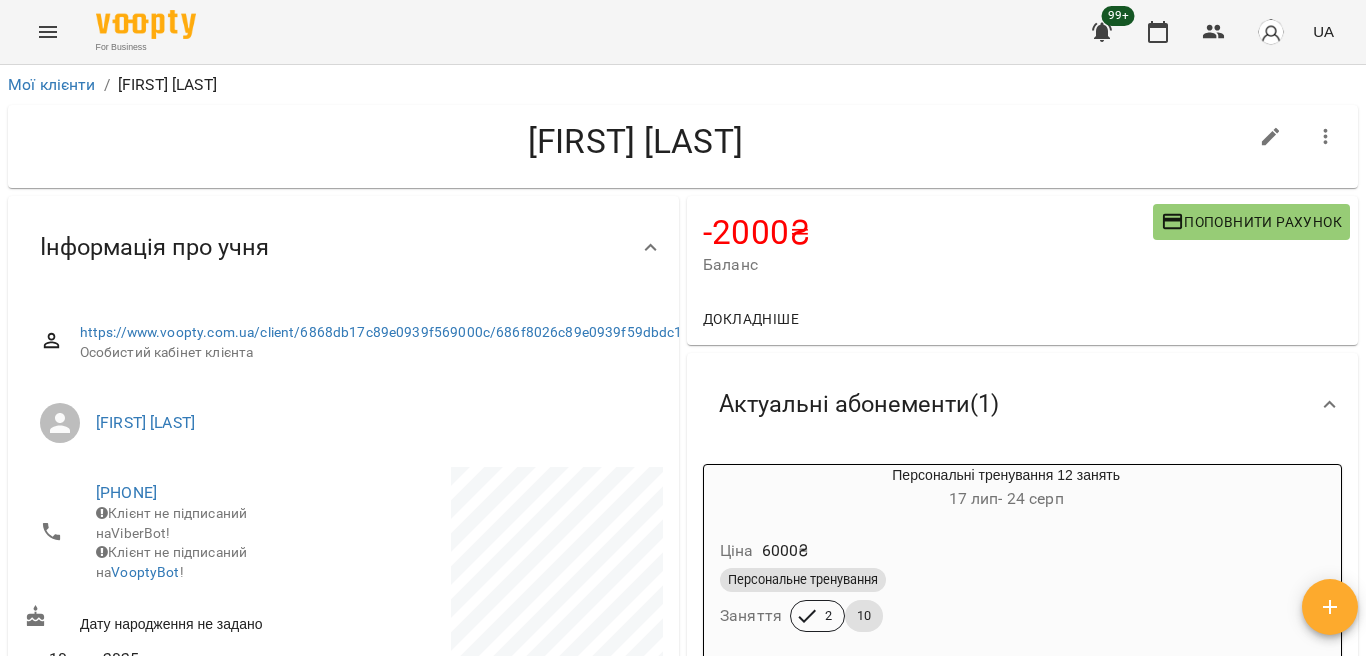 scroll, scrollTop: 3, scrollLeft: 0, axis: vertical 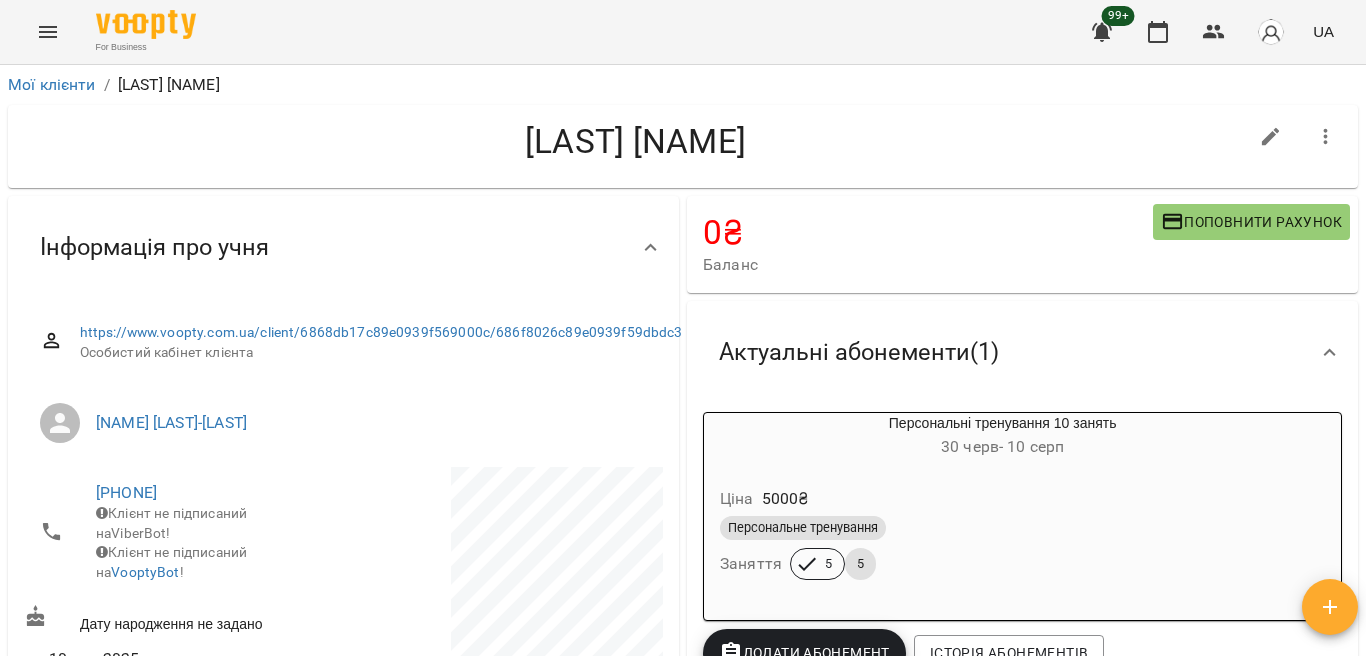 click on "Ціна 5000 ₴" at bounding box center (1002, 499) 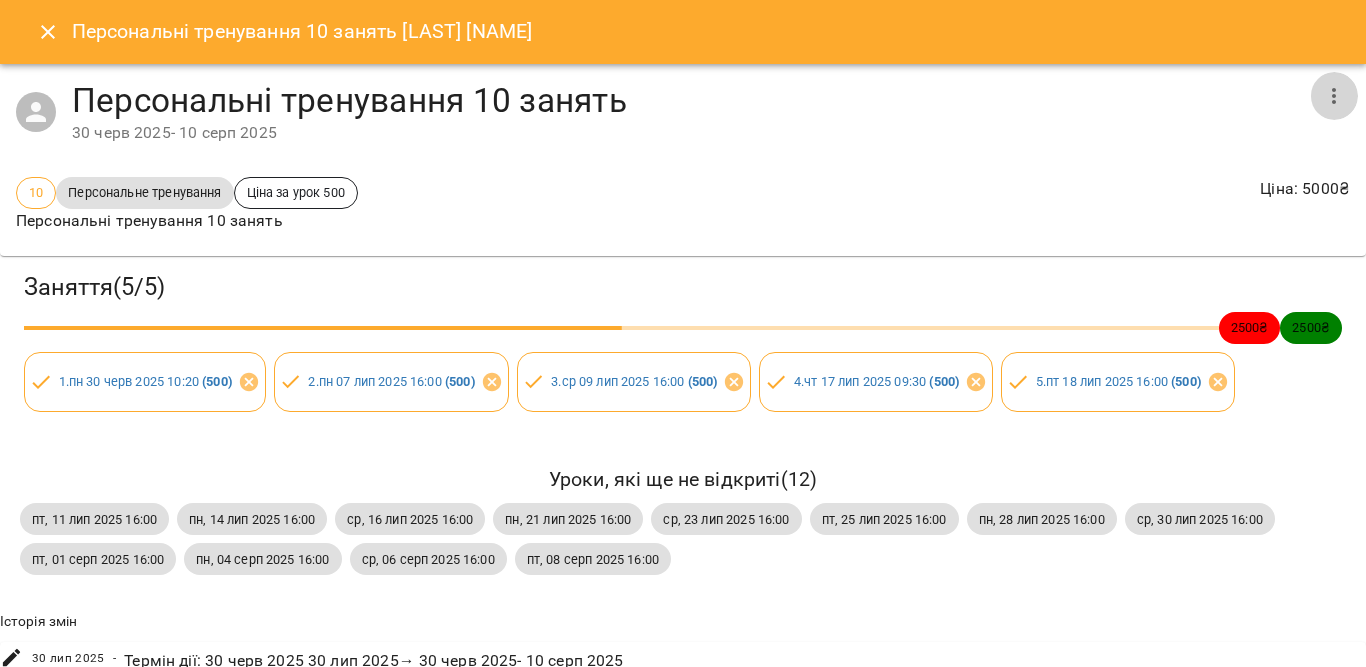click 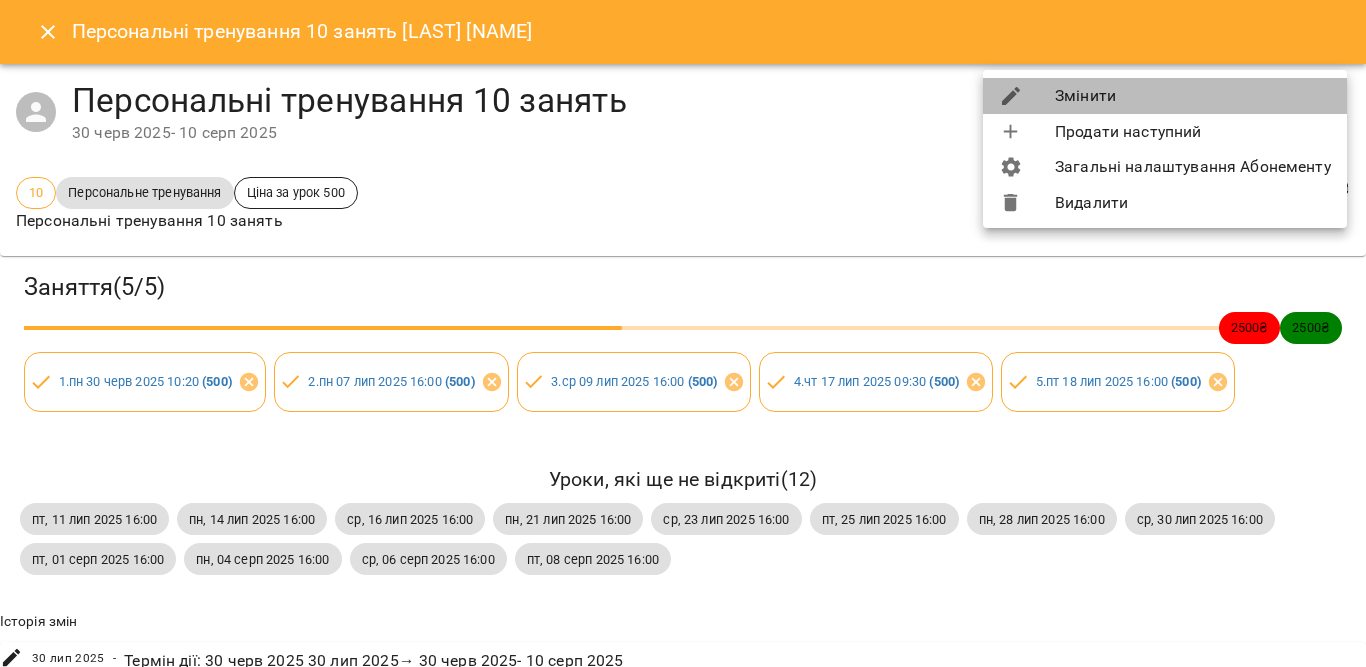 click on "Змінити" at bounding box center [1165, 96] 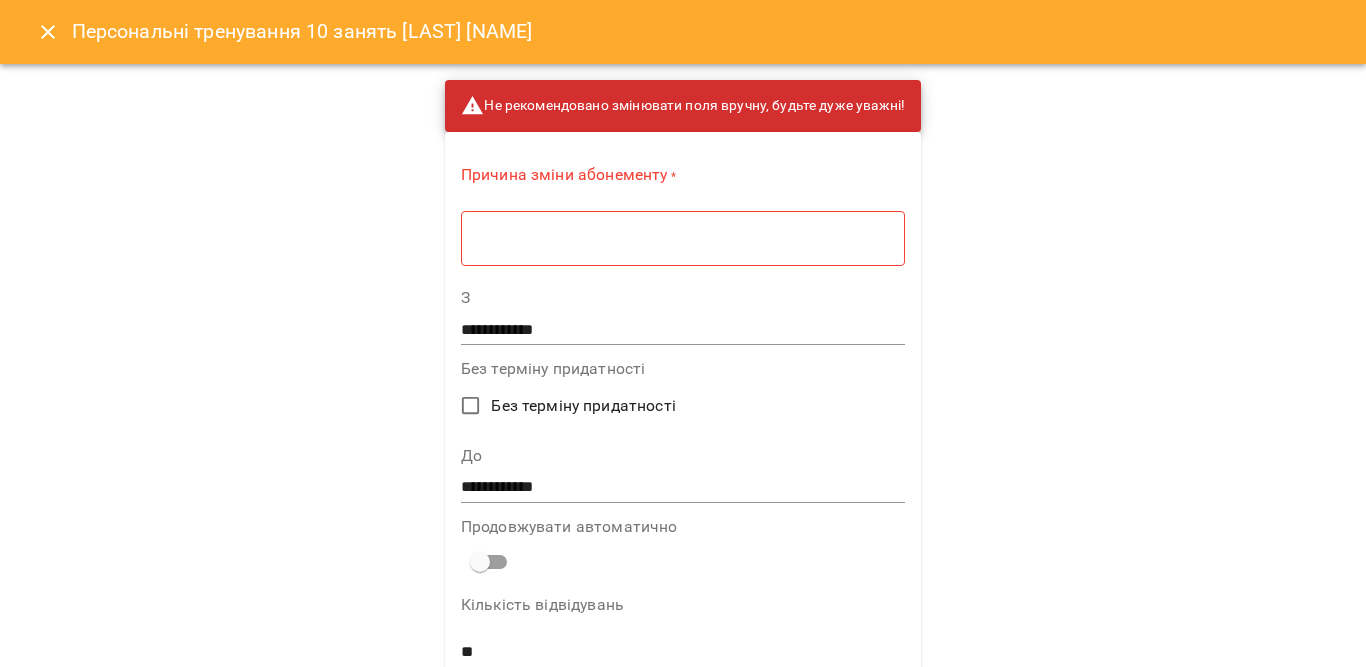 click at bounding box center [683, 238] 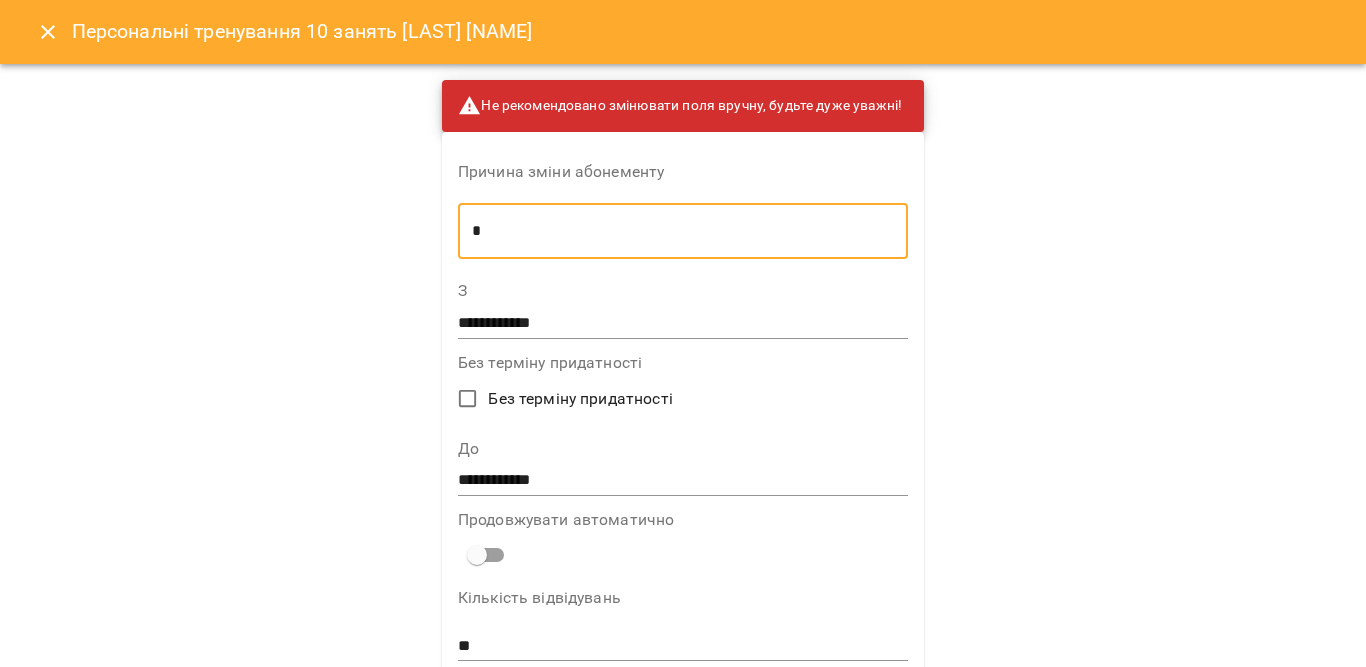 type on "*" 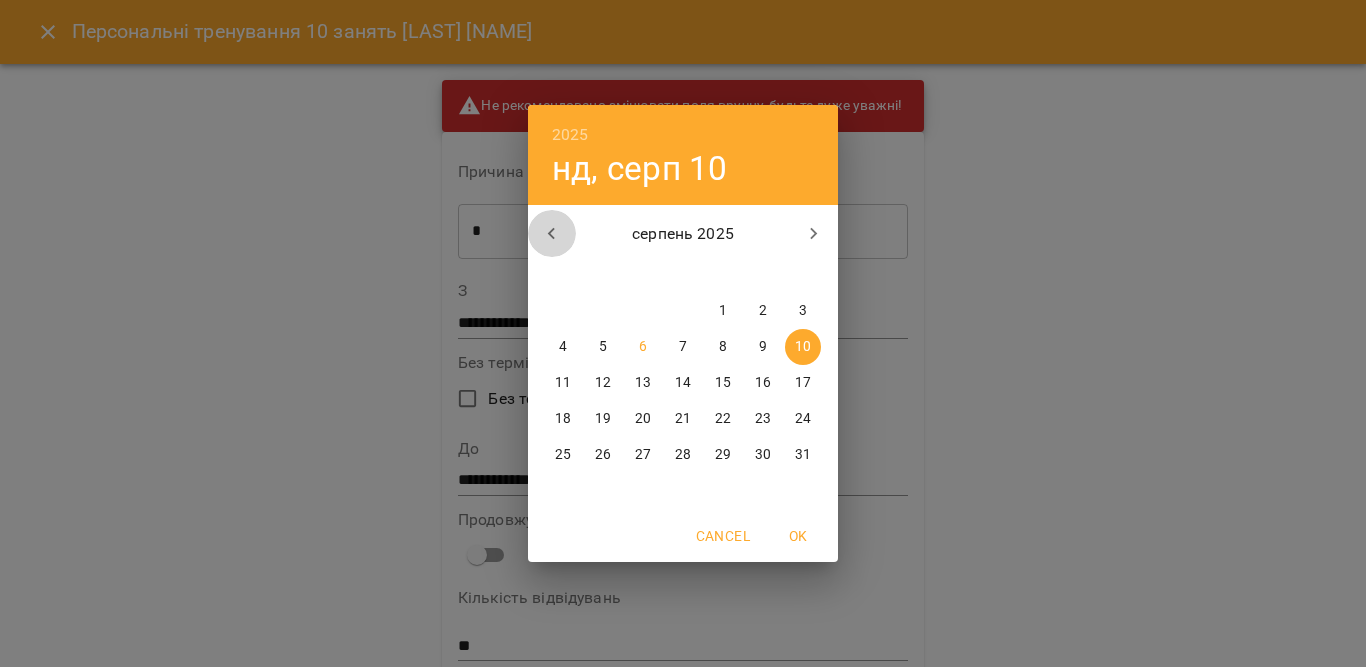 click 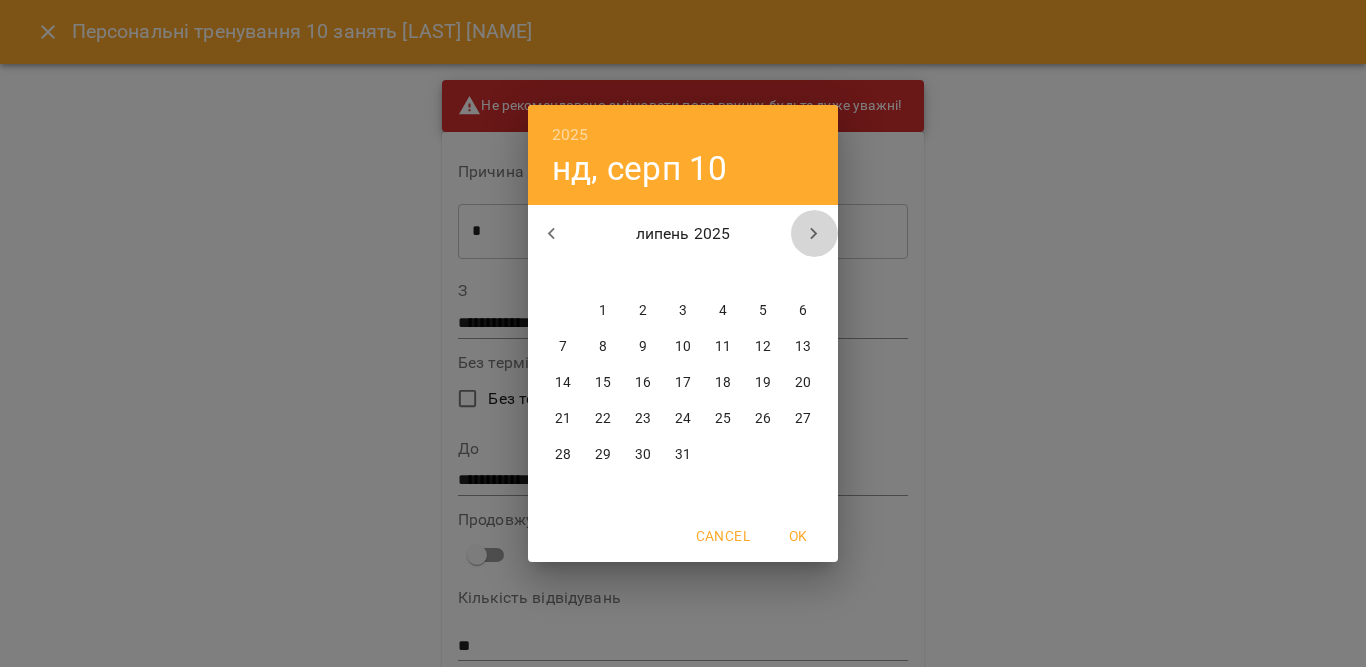 click 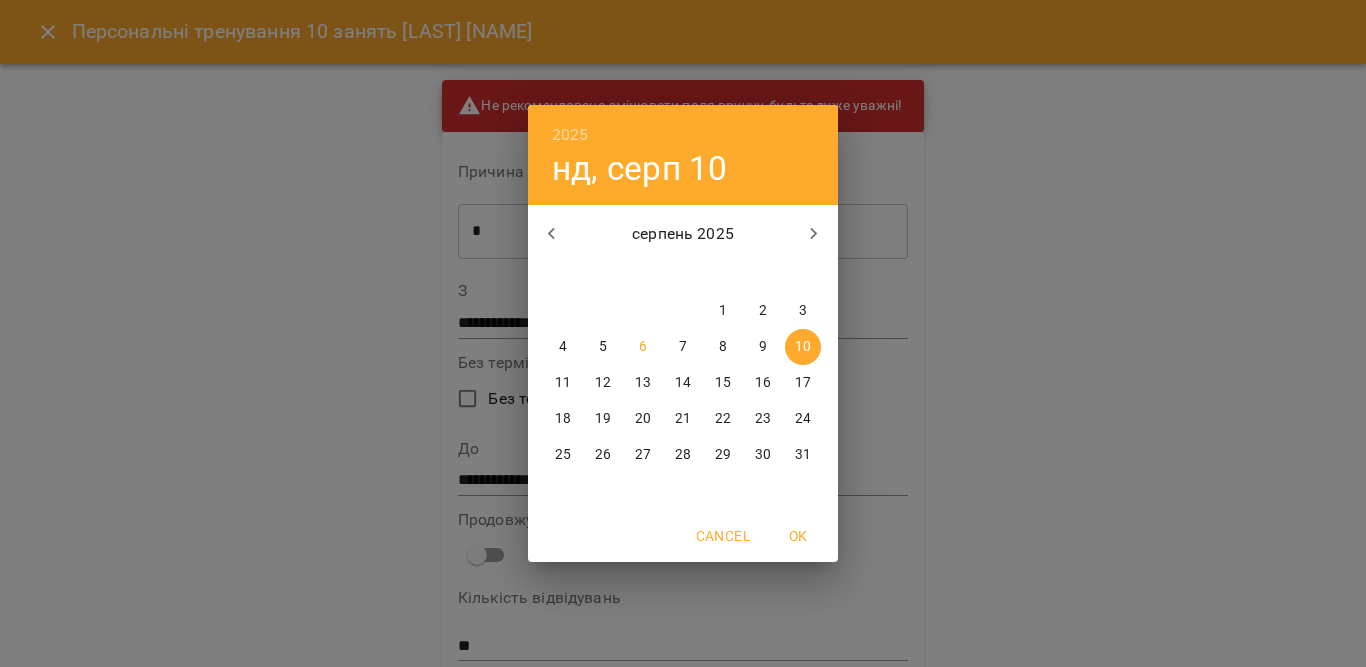 click on "17" at bounding box center [803, 383] 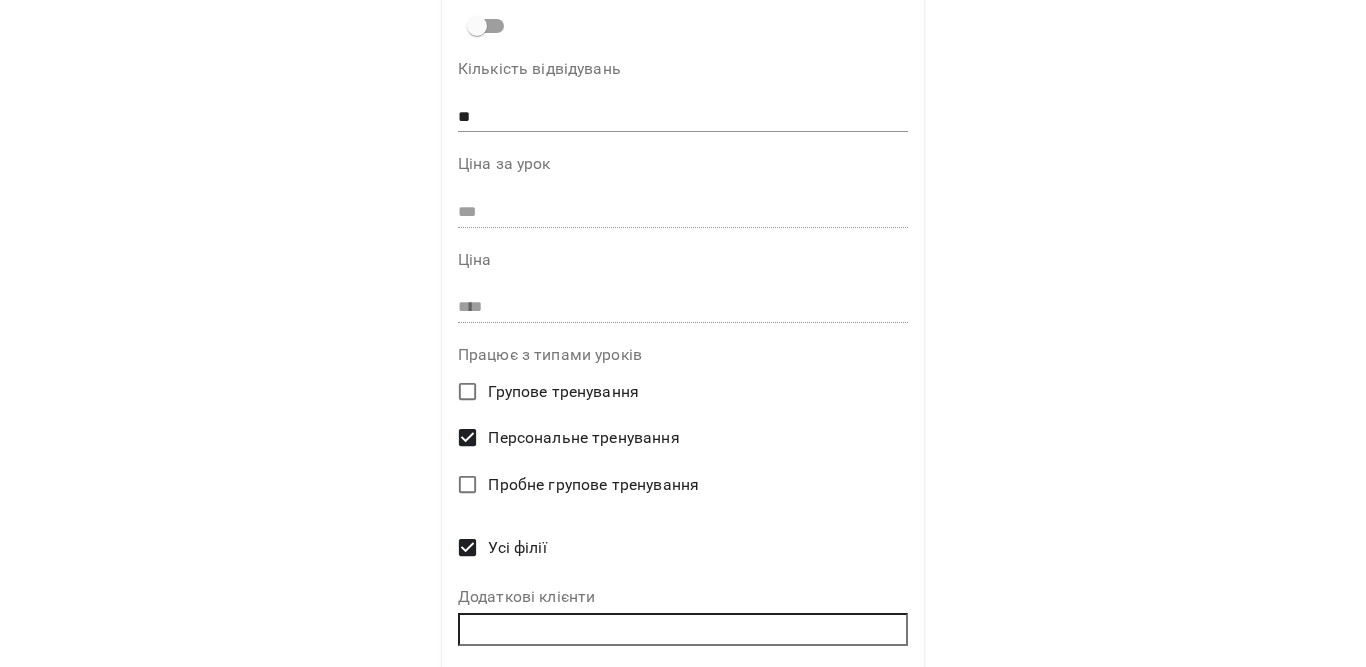 scroll, scrollTop: 605, scrollLeft: 0, axis: vertical 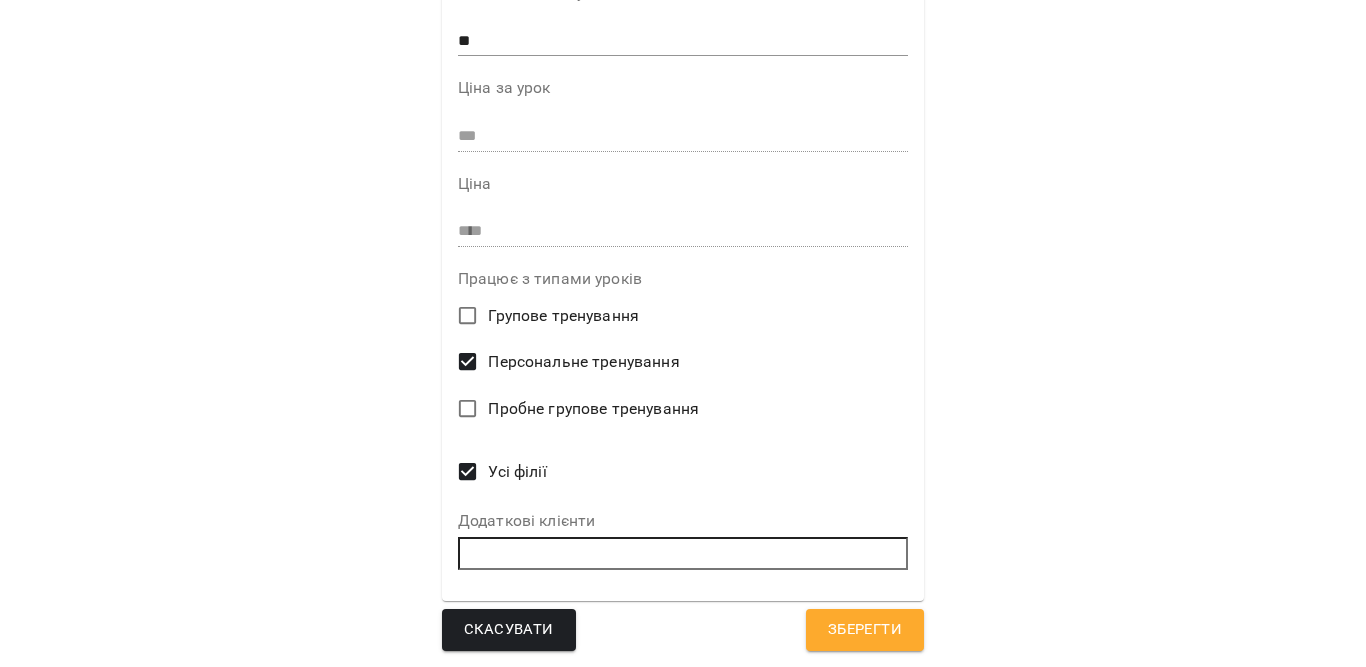 click on "Зберегти" at bounding box center [865, 630] 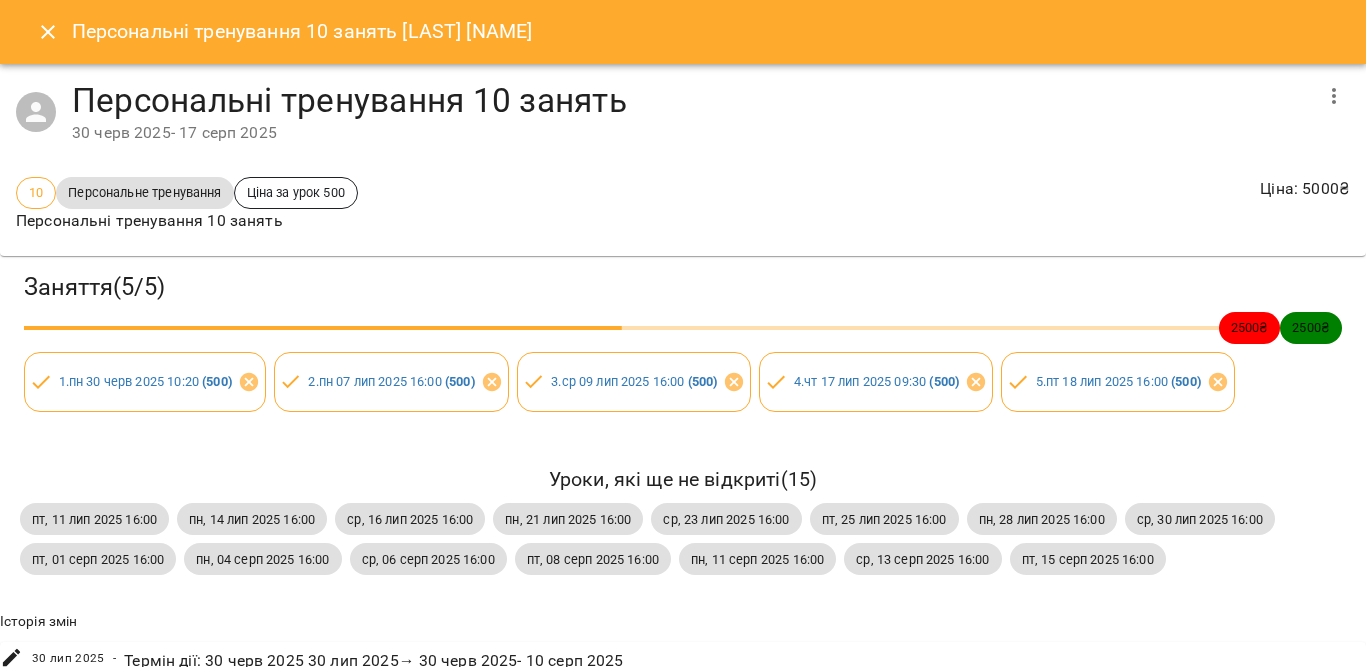click 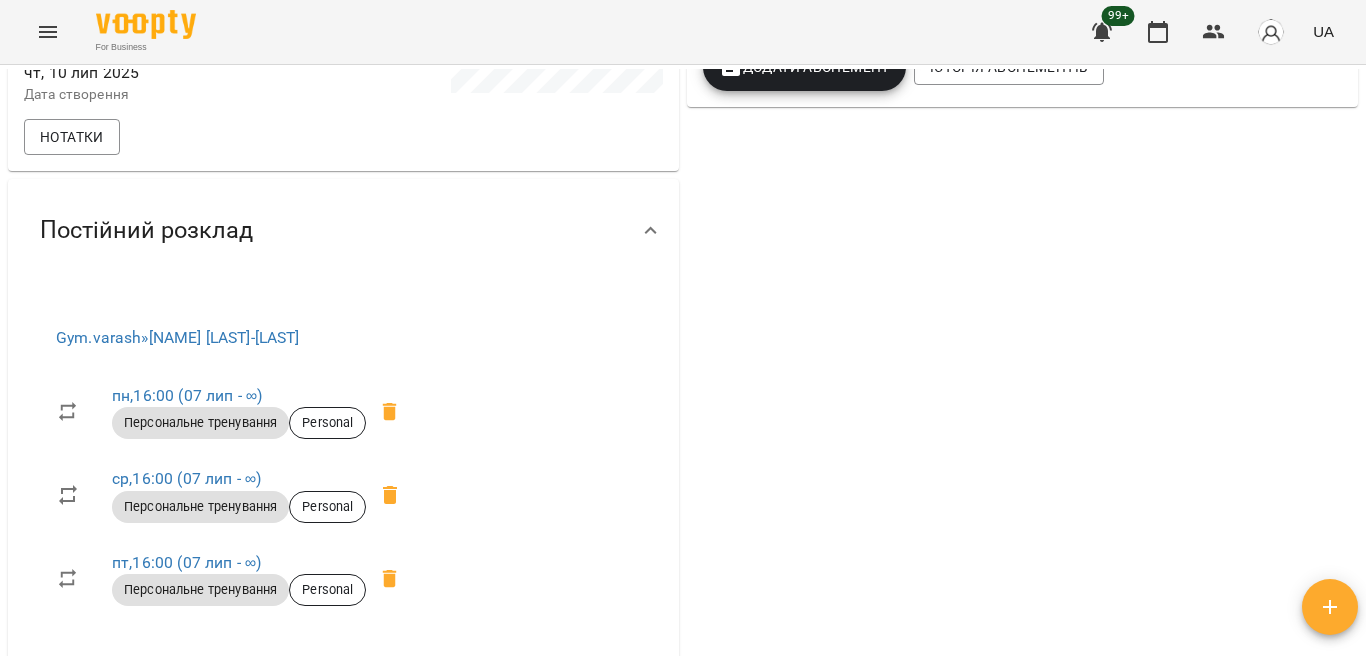 scroll, scrollTop: 800, scrollLeft: 0, axis: vertical 